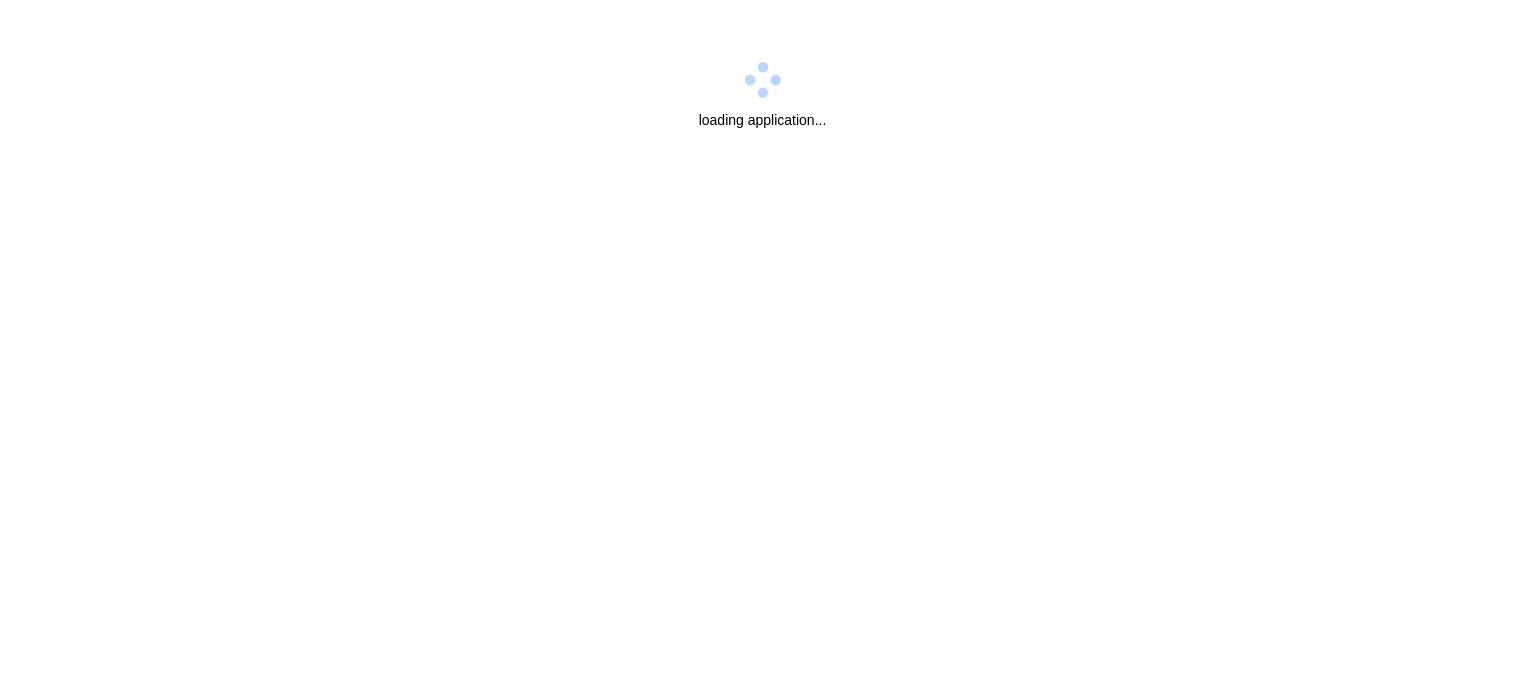 scroll, scrollTop: 0, scrollLeft: 0, axis: both 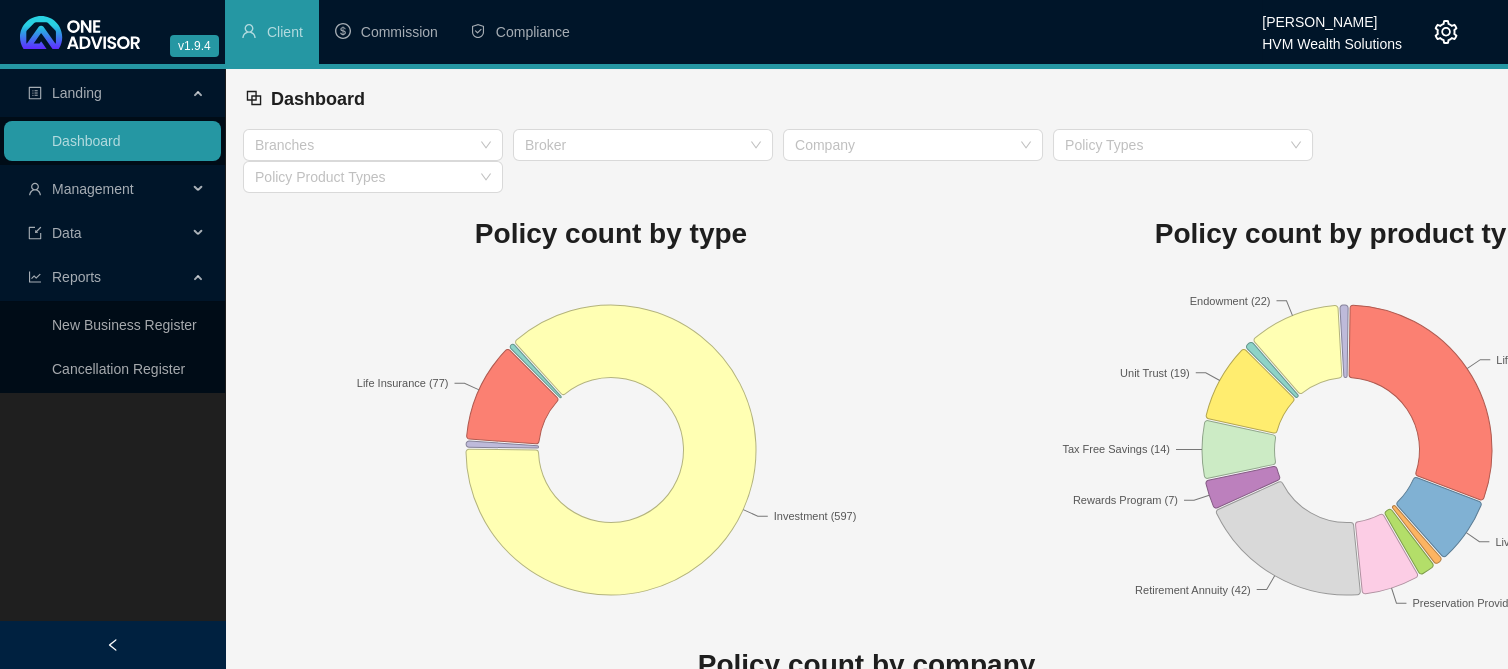 click on "Management" at bounding box center (107, 189) 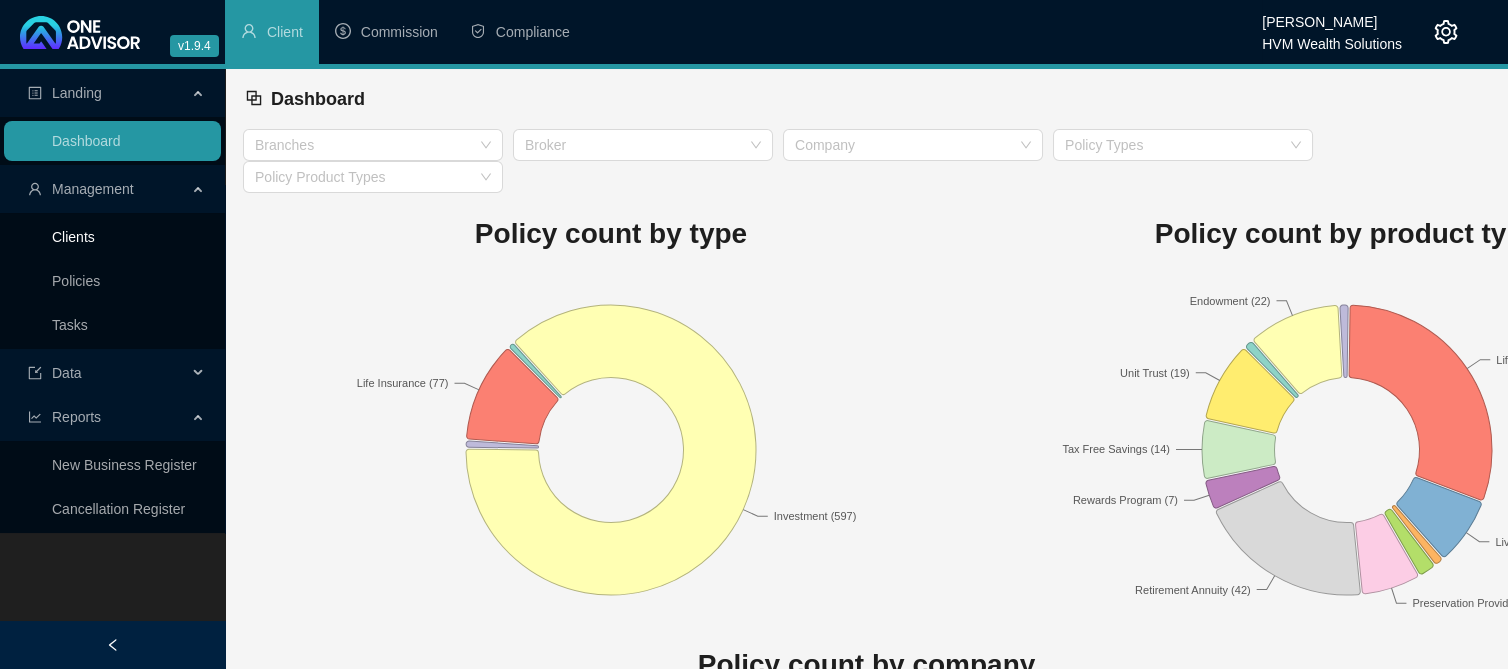 click on "Clients" at bounding box center [73, 237] 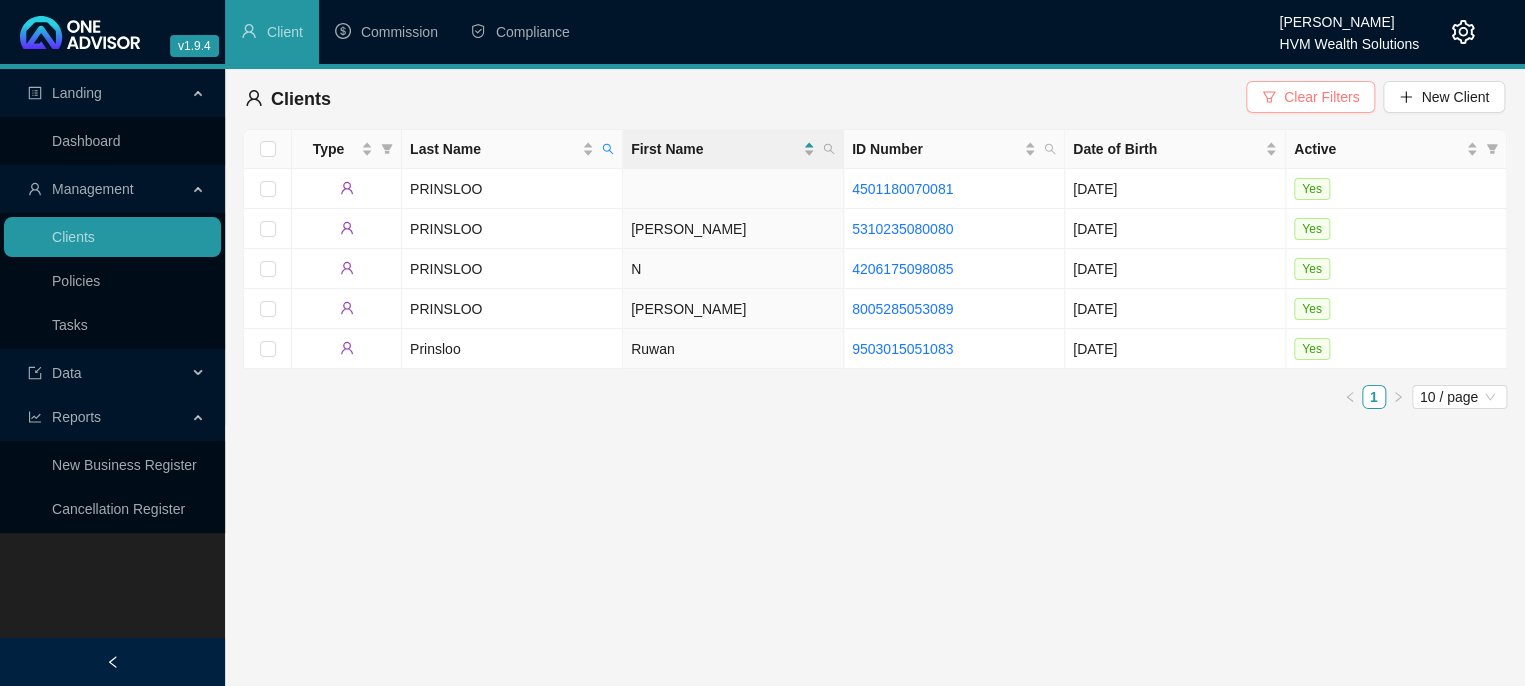 click on "Clear Filters" at bounding box center (1310, 97) 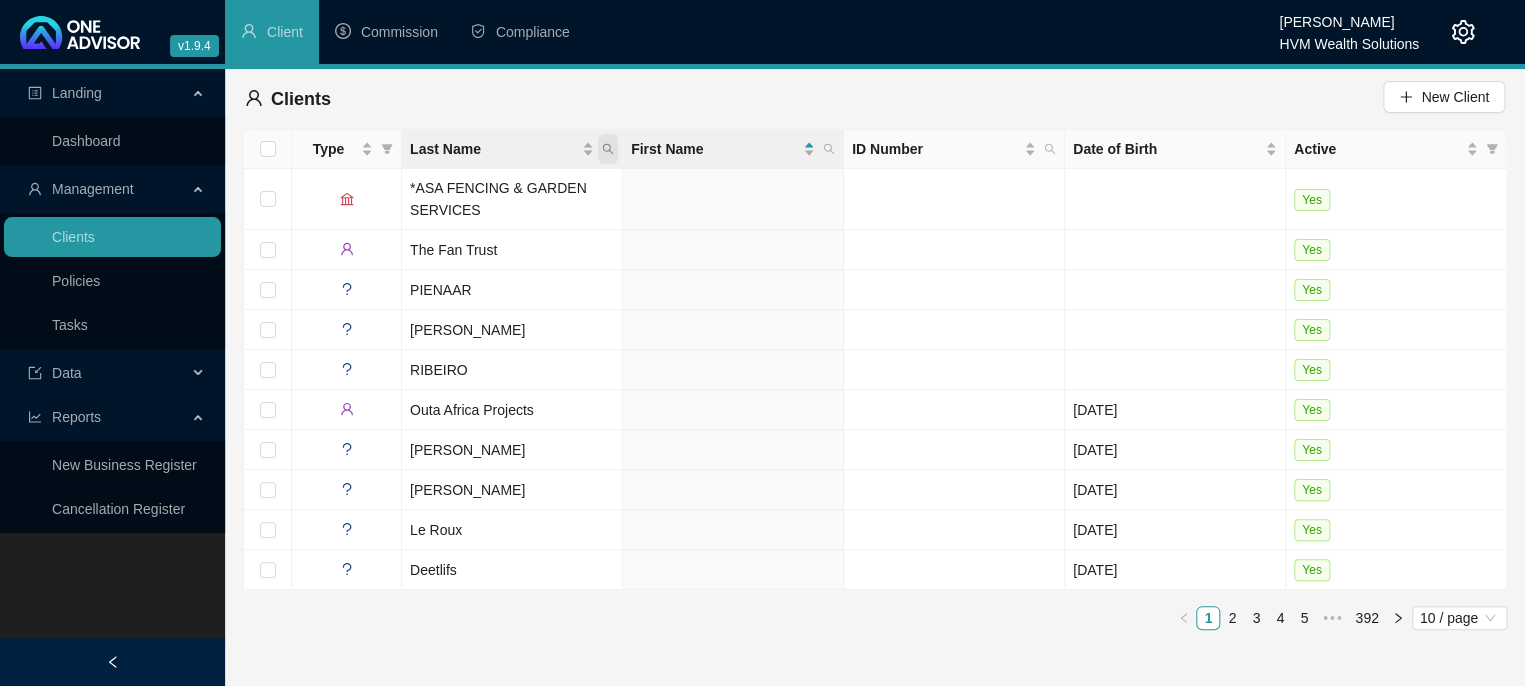 click 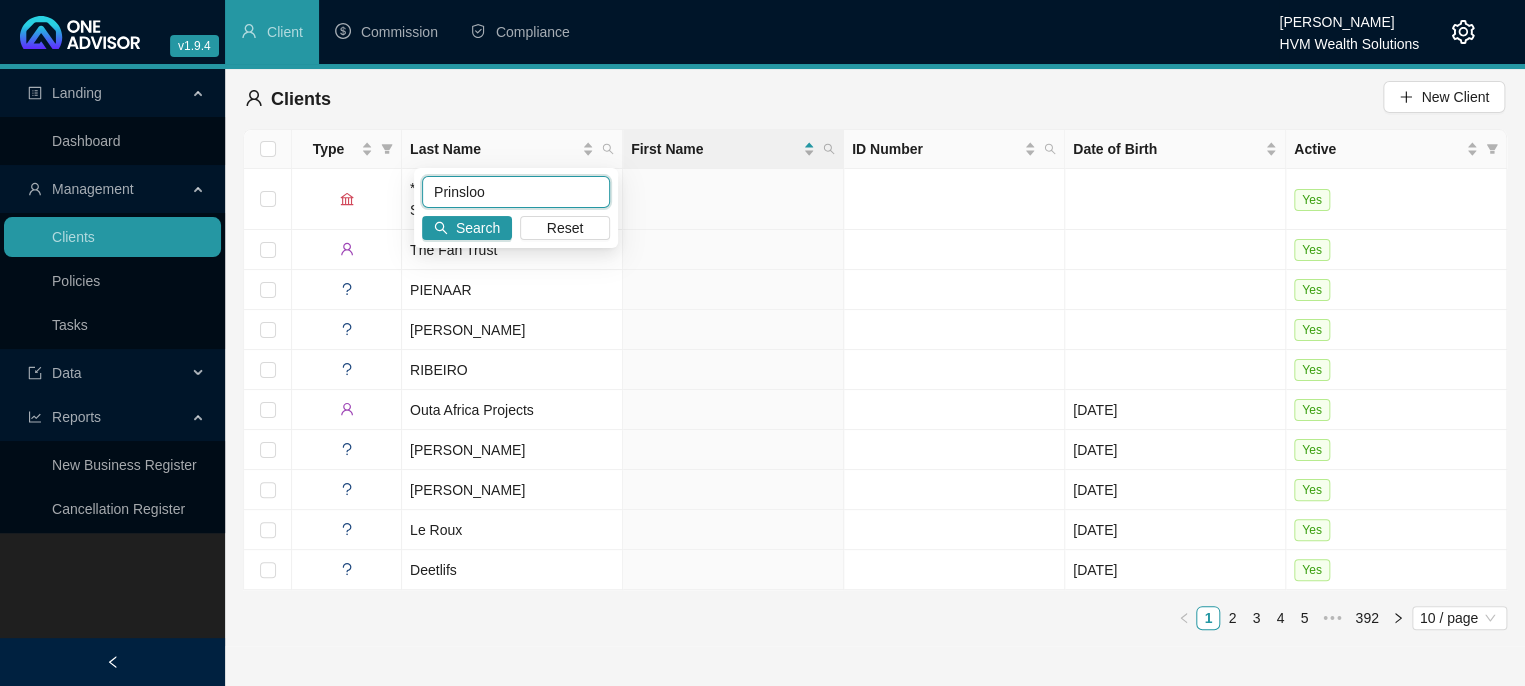 type on "Prinsloo" 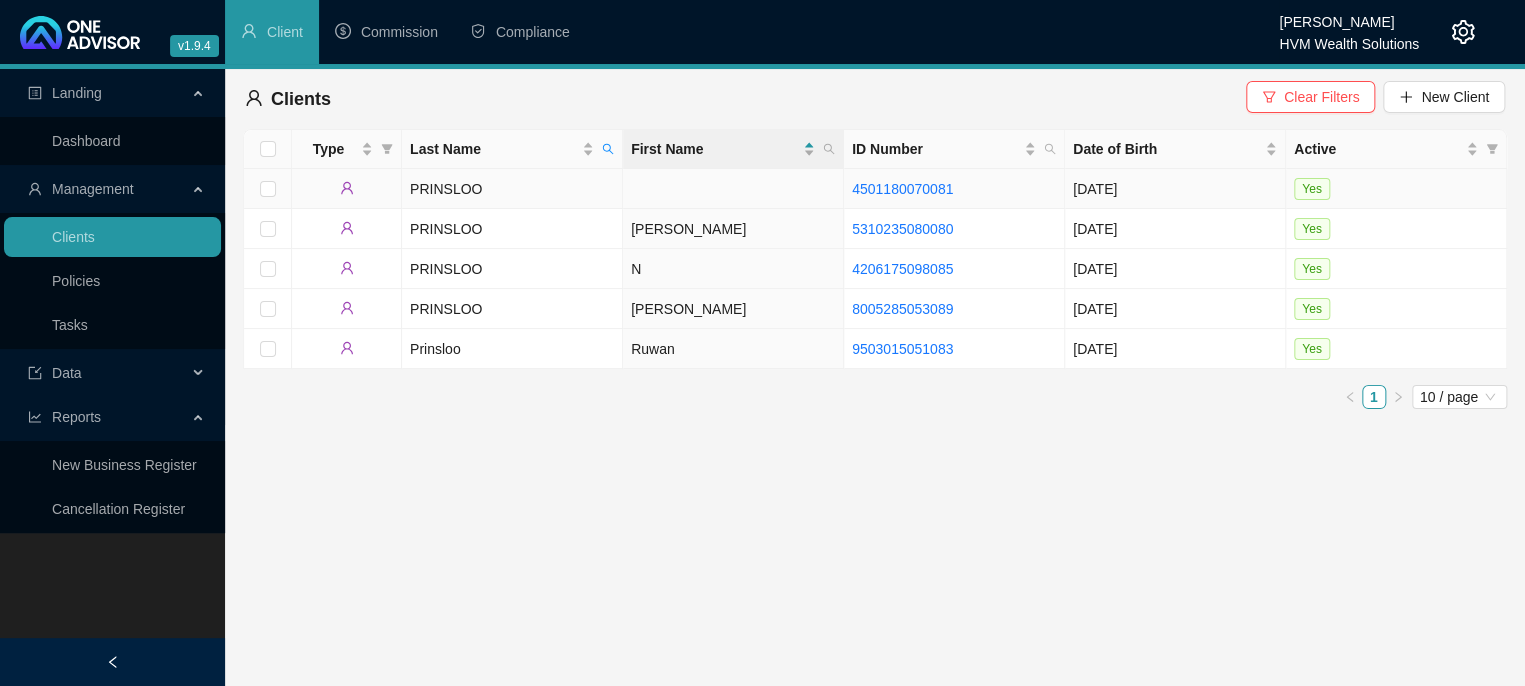 click on "PRINSLOO" at bounding box center (512, 189) 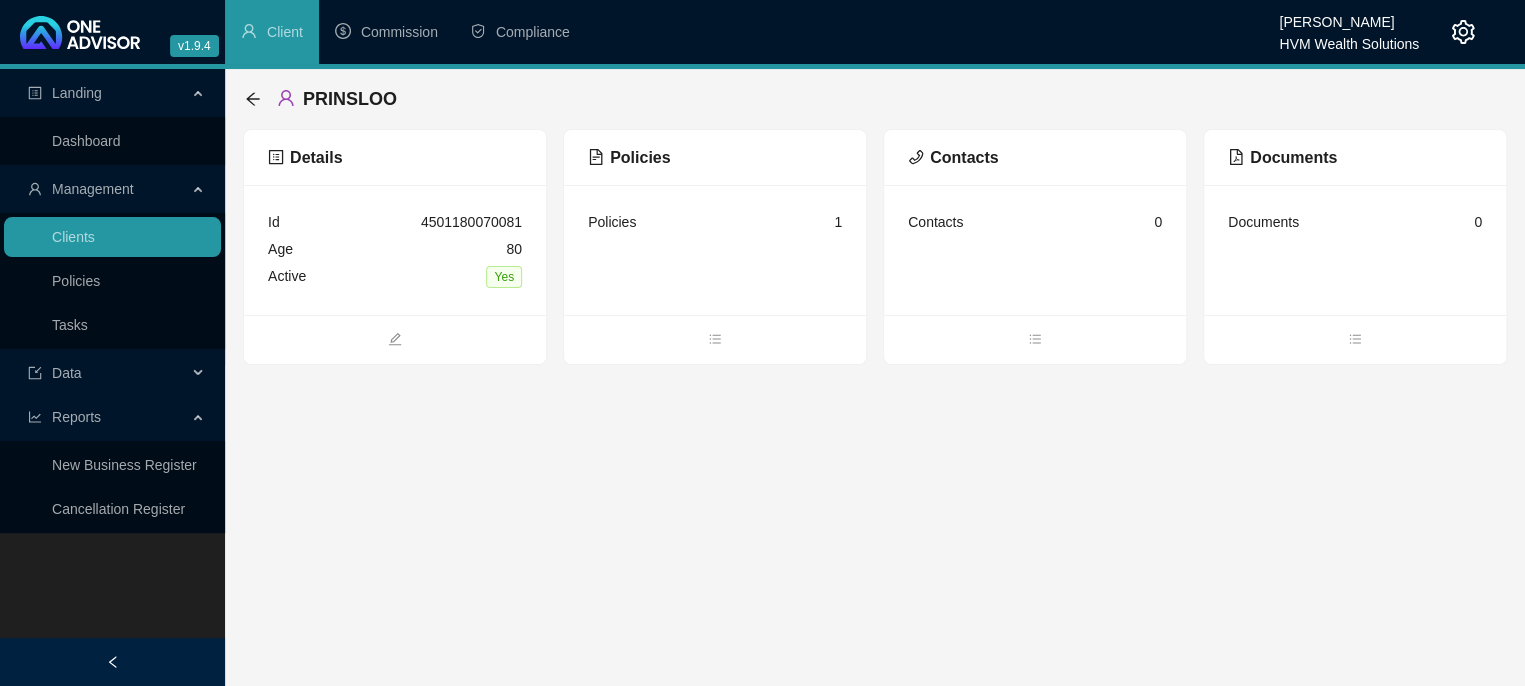 click at bounding box center (715, 339) 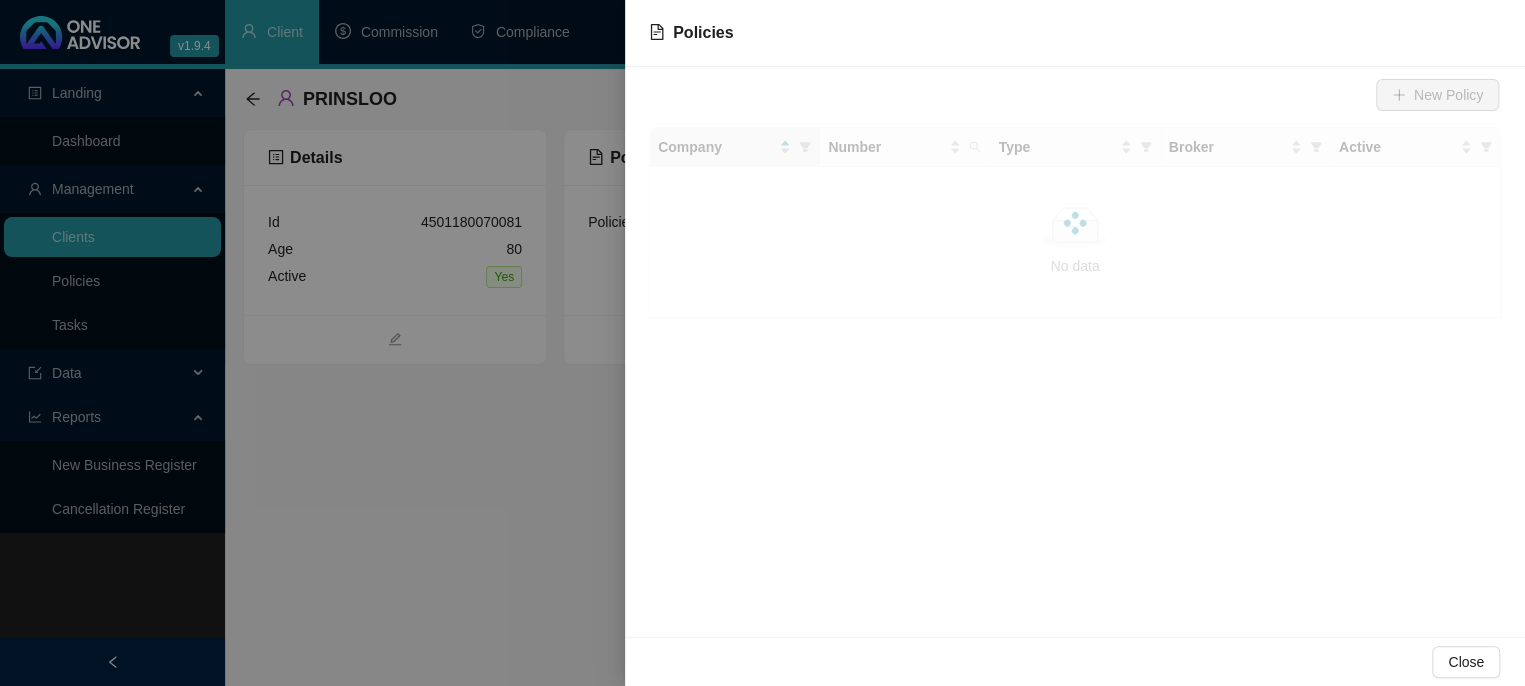 click on "Policies New Policy Company Number Type Broker Active No data No data Close" at bounding box center (762, 343) 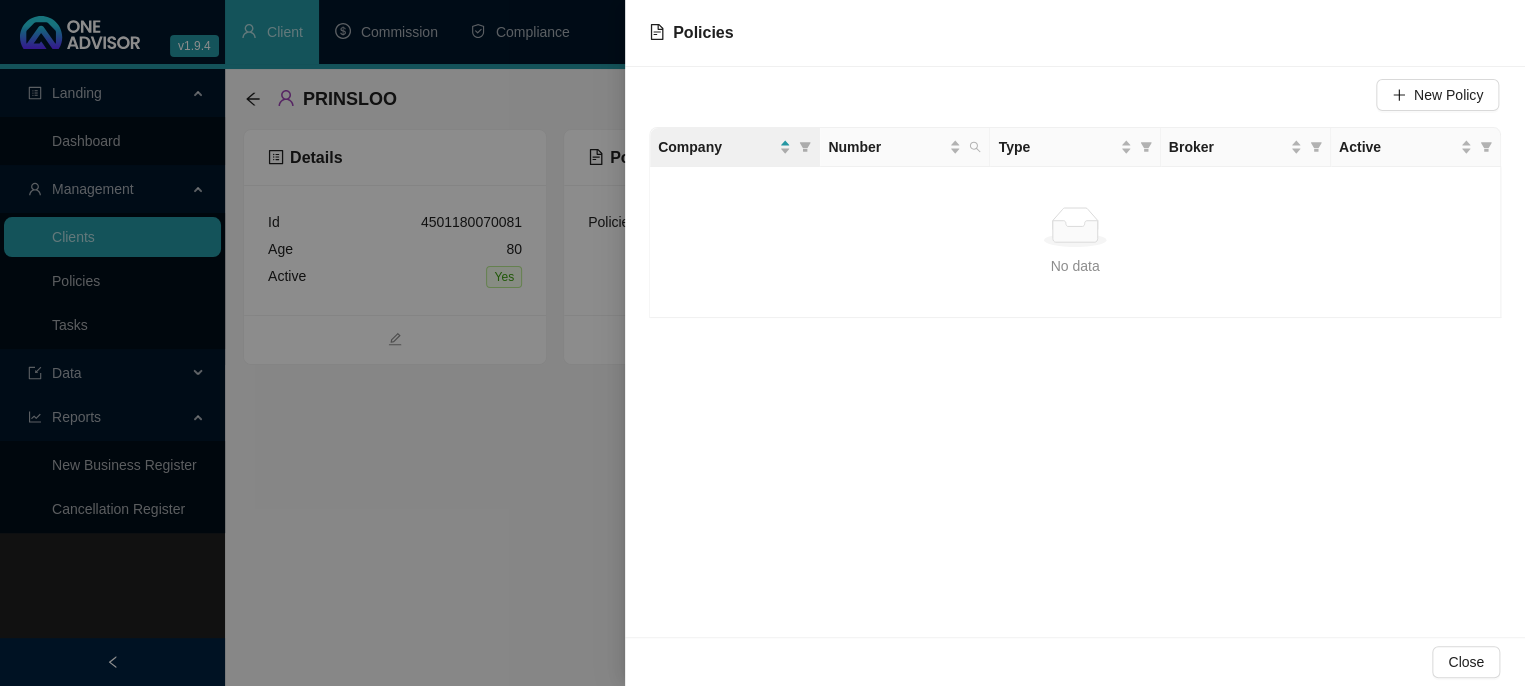click on "Close" at bounding box center (1075, 661) 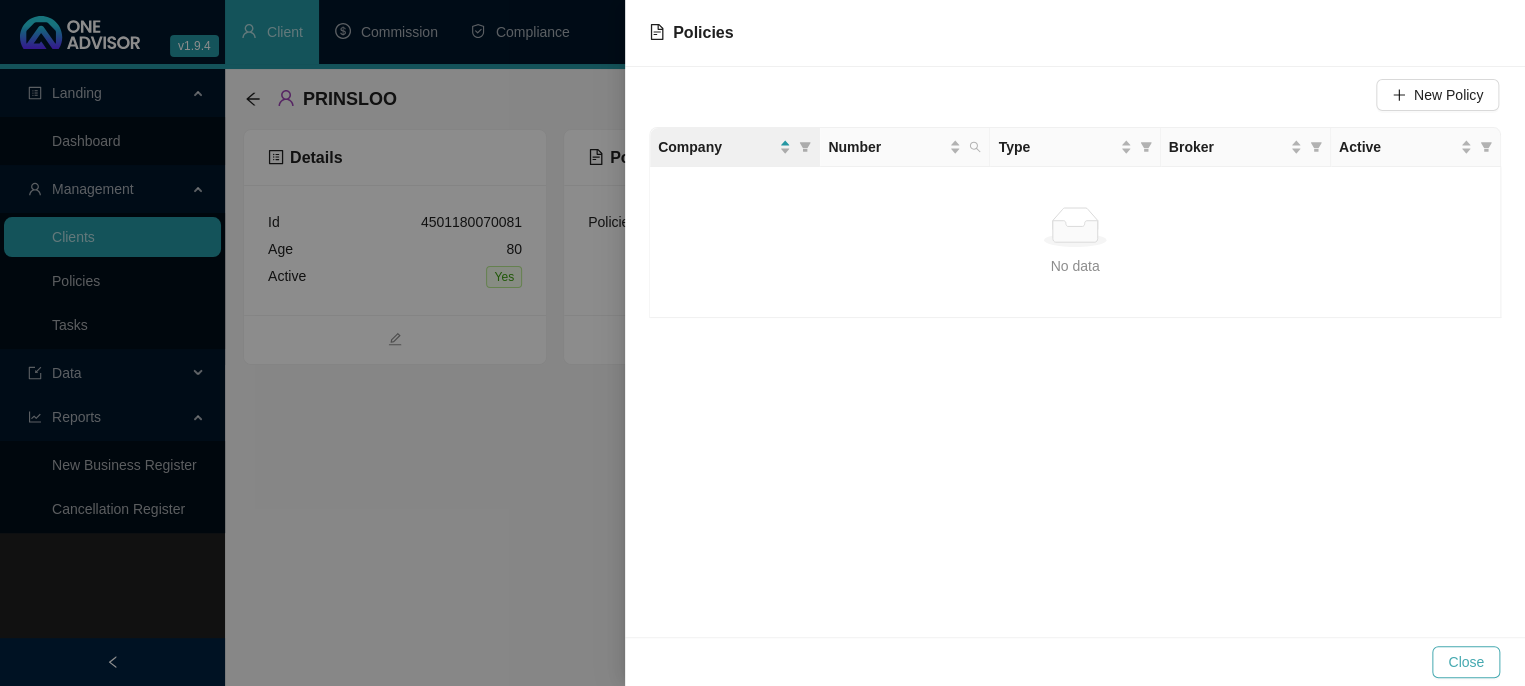 click on "Close" at bounding box center [1466, 662] 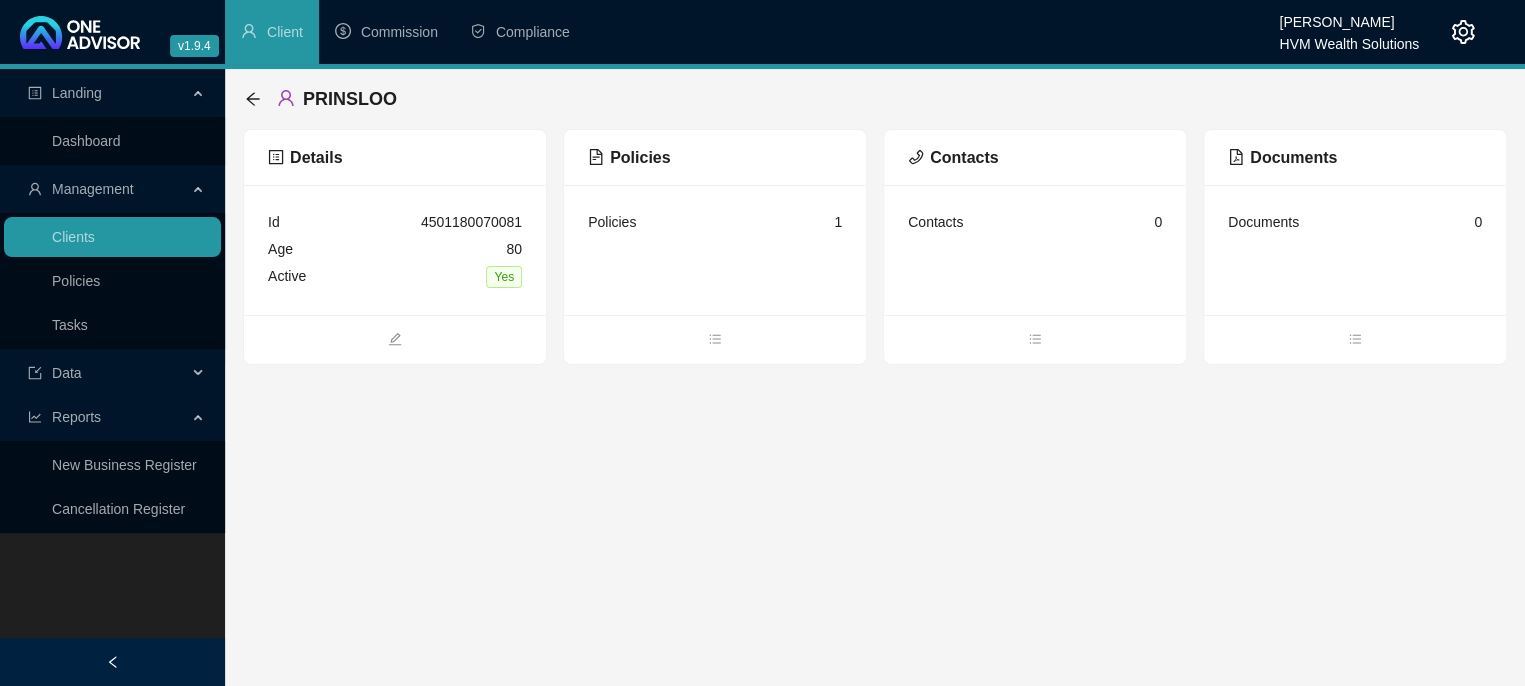 click on "Landing Dashboard Management Clients Policies Tasks Data Reports New Business Register Cancellation Register PRINSLOO Details Id 4501180070081 Age 80 Active Yes Policies Policies 1 Contacts Contacts 0 Documents Documents 0" at bounding box center (762, 377) 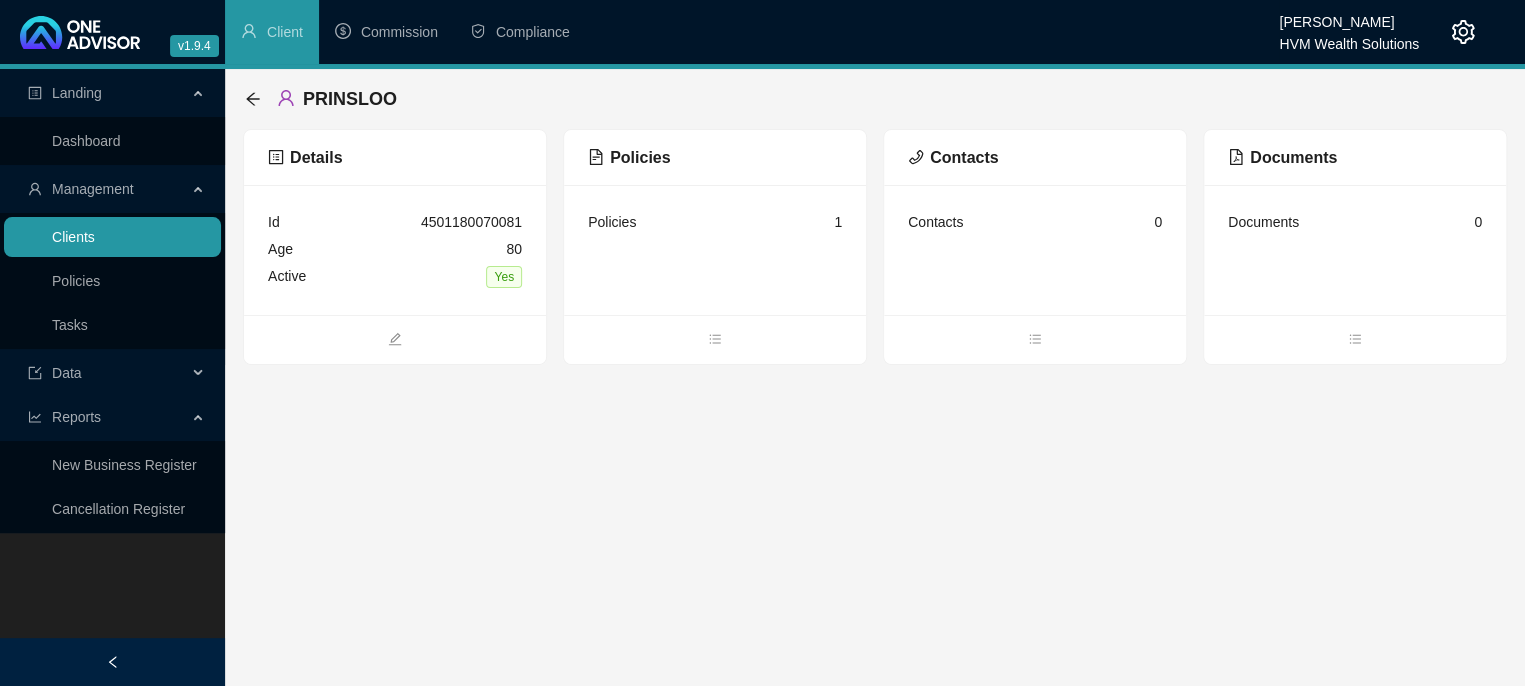 click on "Clients" at bounding box center (73, 237) 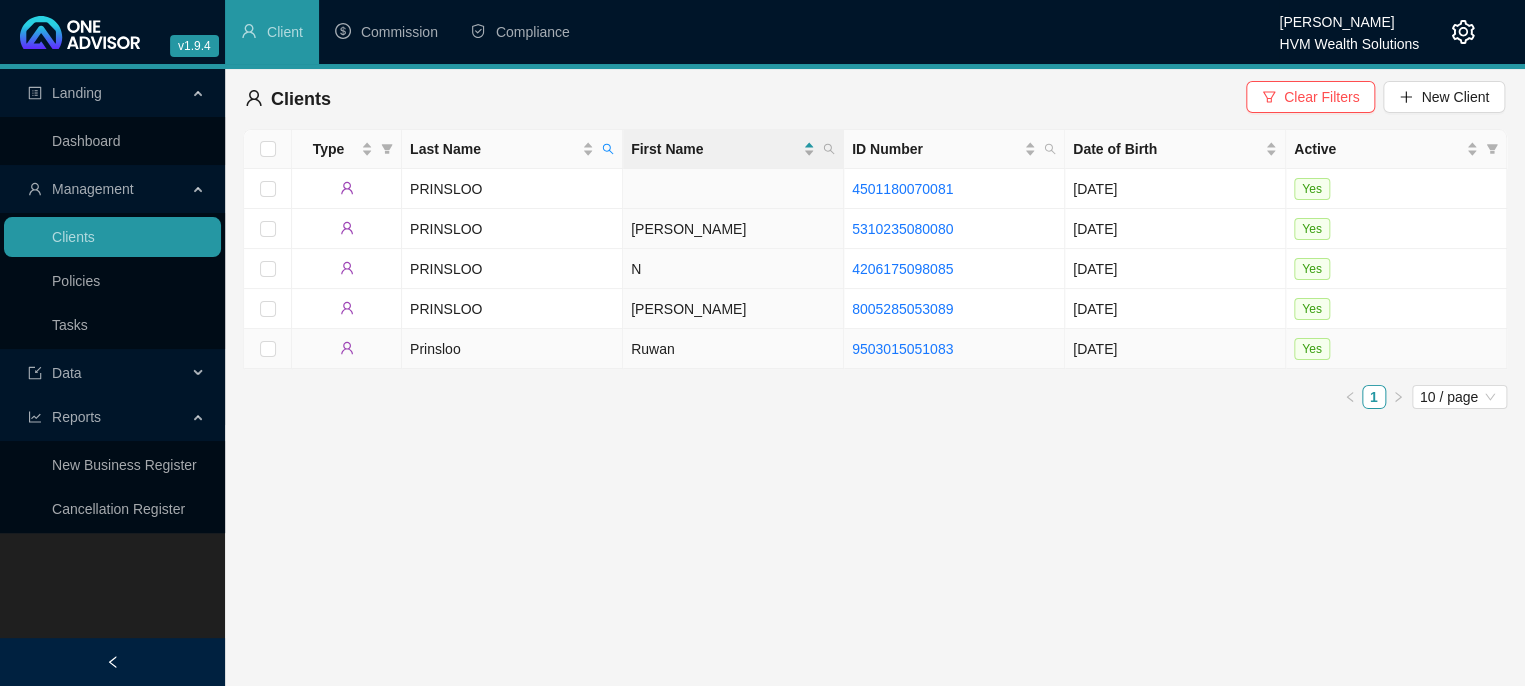 click on "Prinsloo" at bounding box center [512, 349] 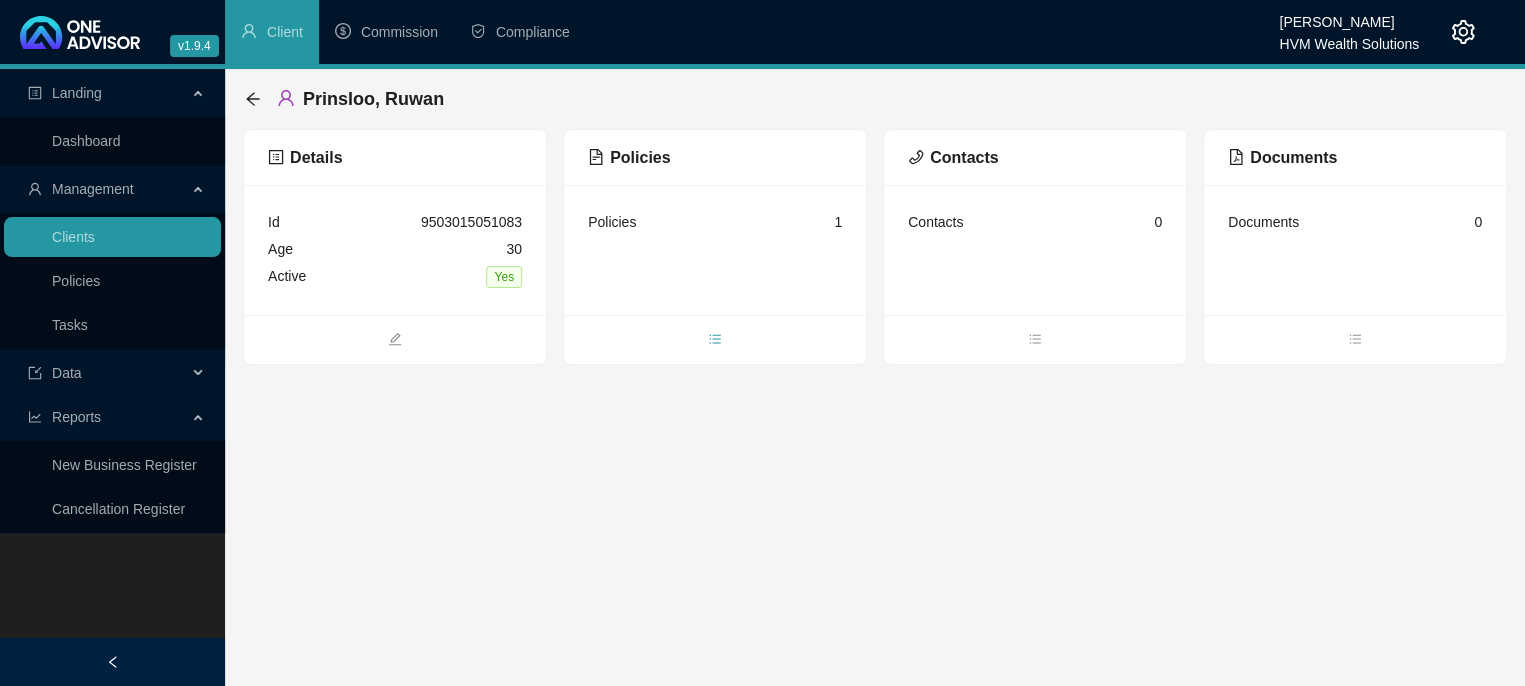 click at bounding box center (715, 341) 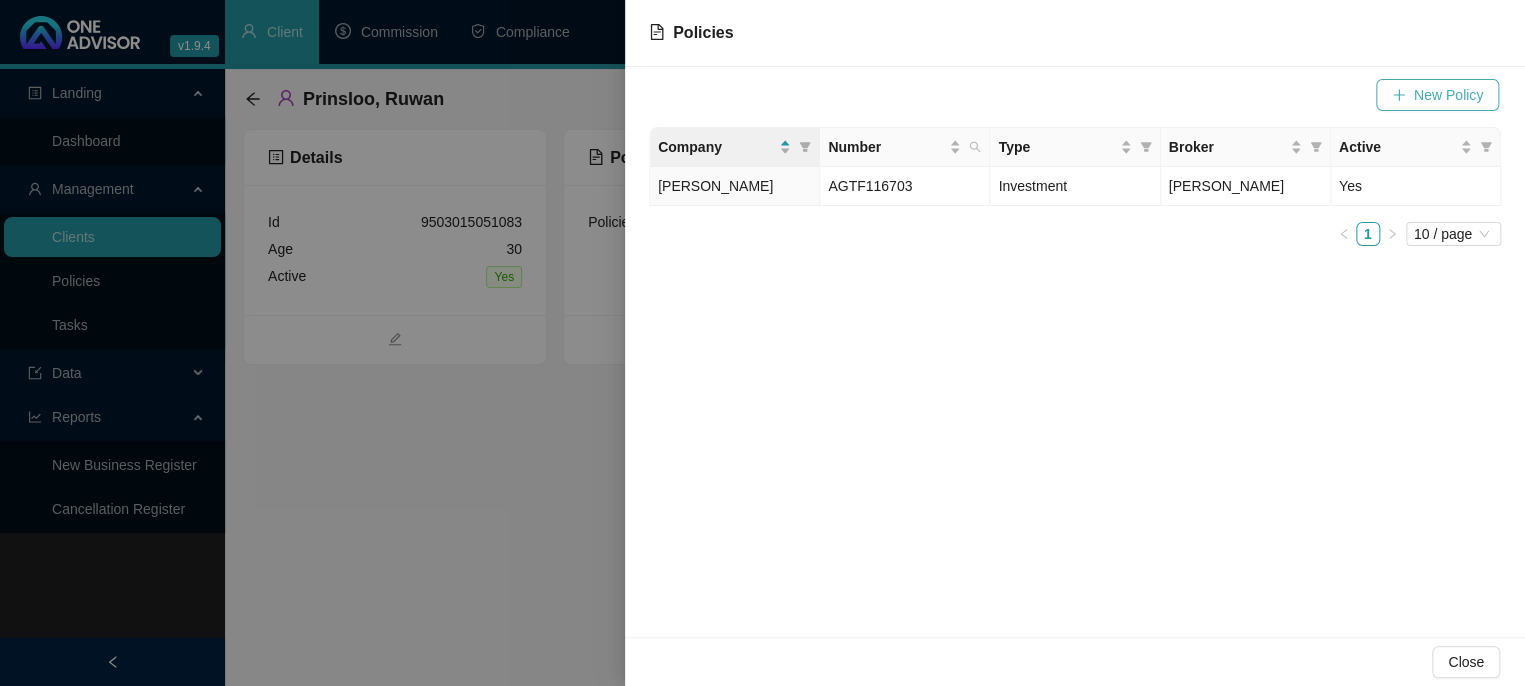 click on "New Policy" at bounding box center (1448, 95) 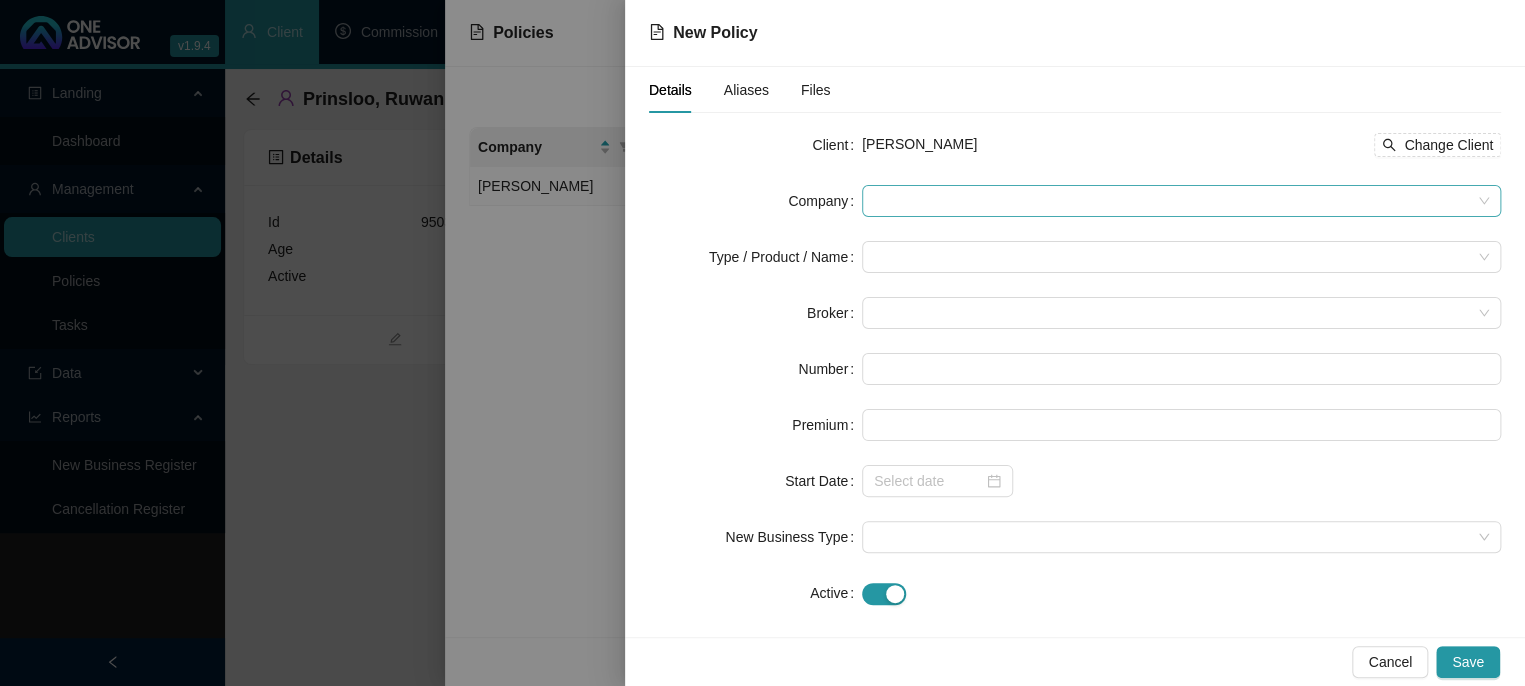 click at bounding box center (1181, 201) 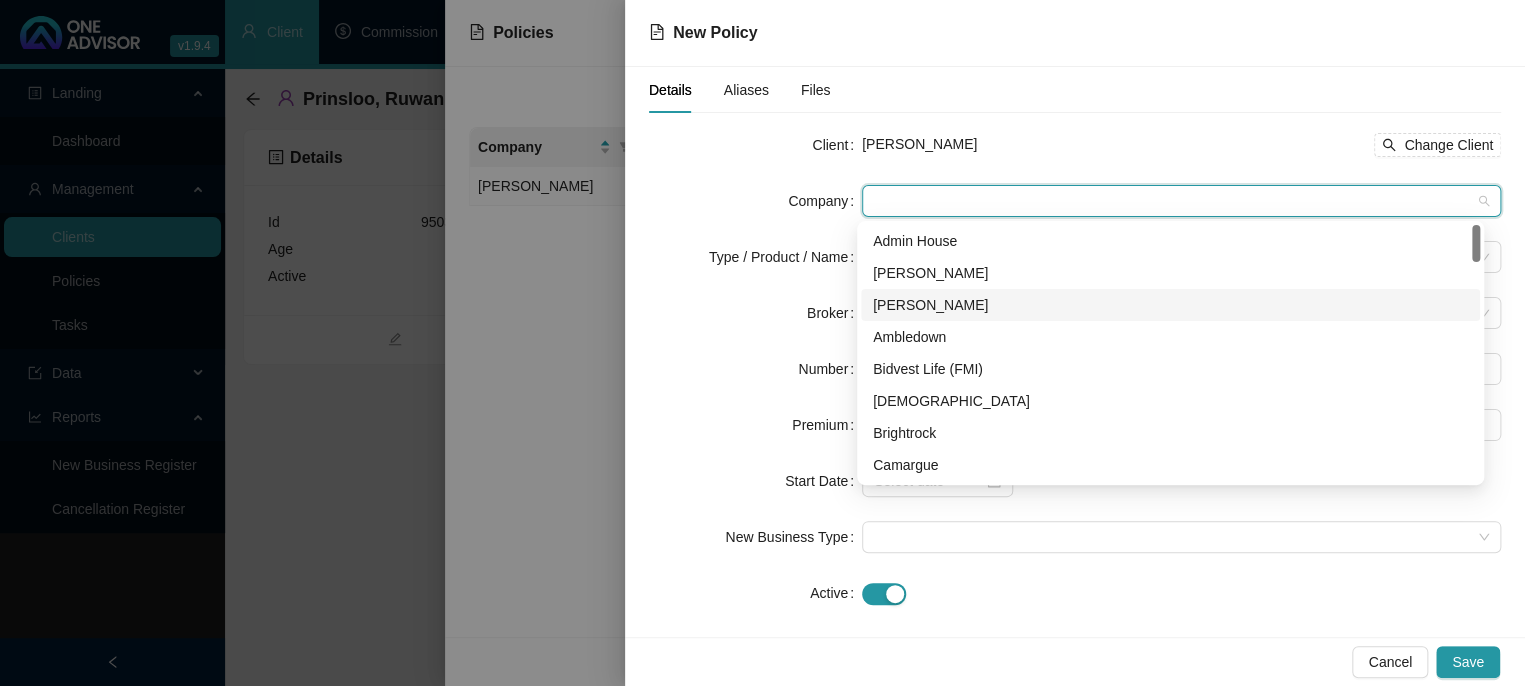 click on "Allan Gray" at bounding box center [1170, 305] 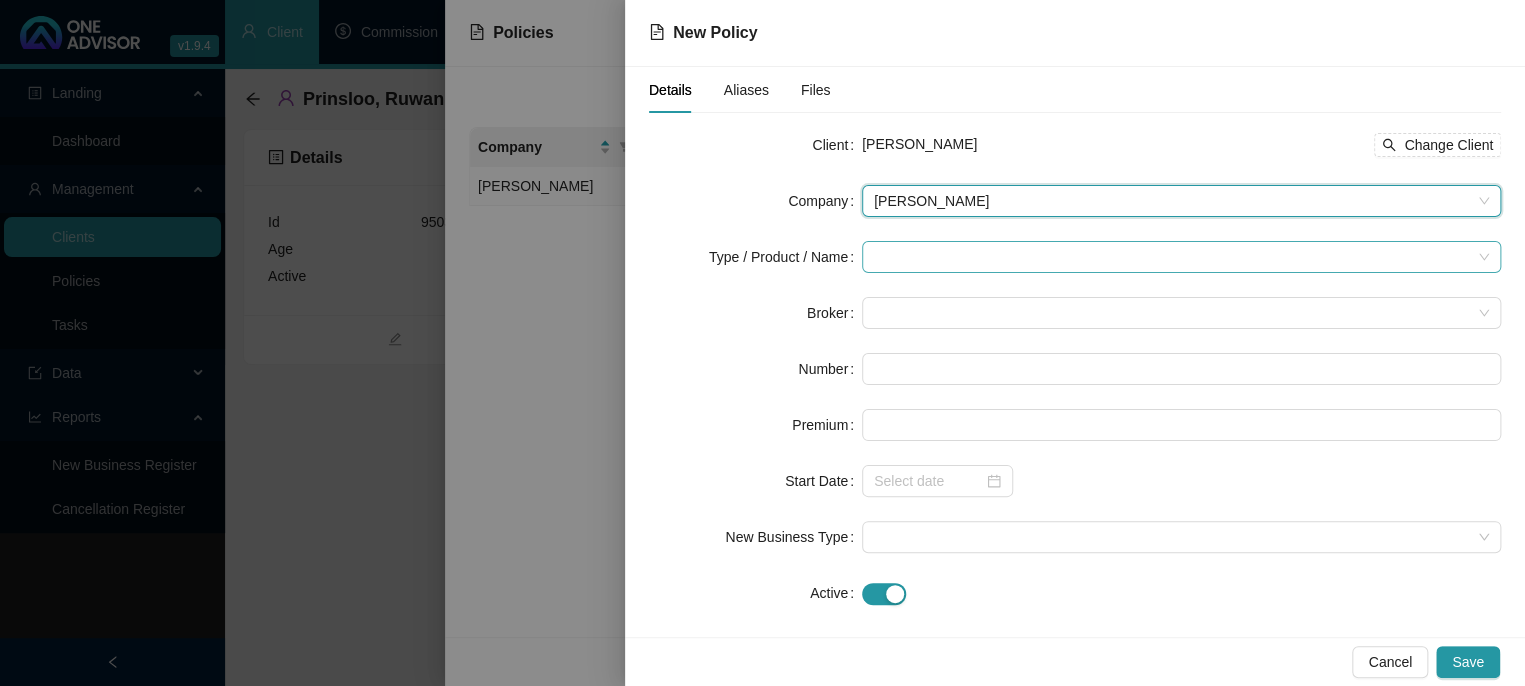 click at bounding box center (1172, 257) 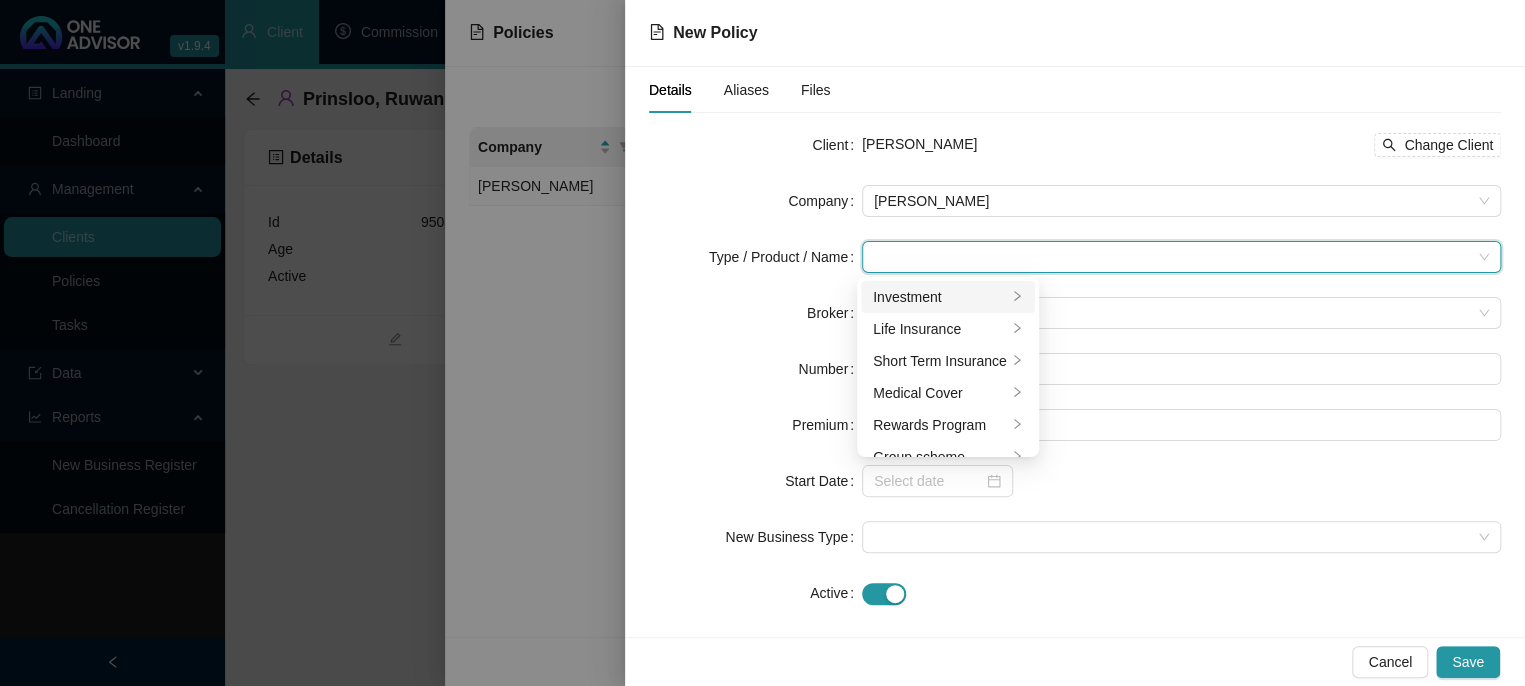 click on "Investment" at bounding box center [940, 297] 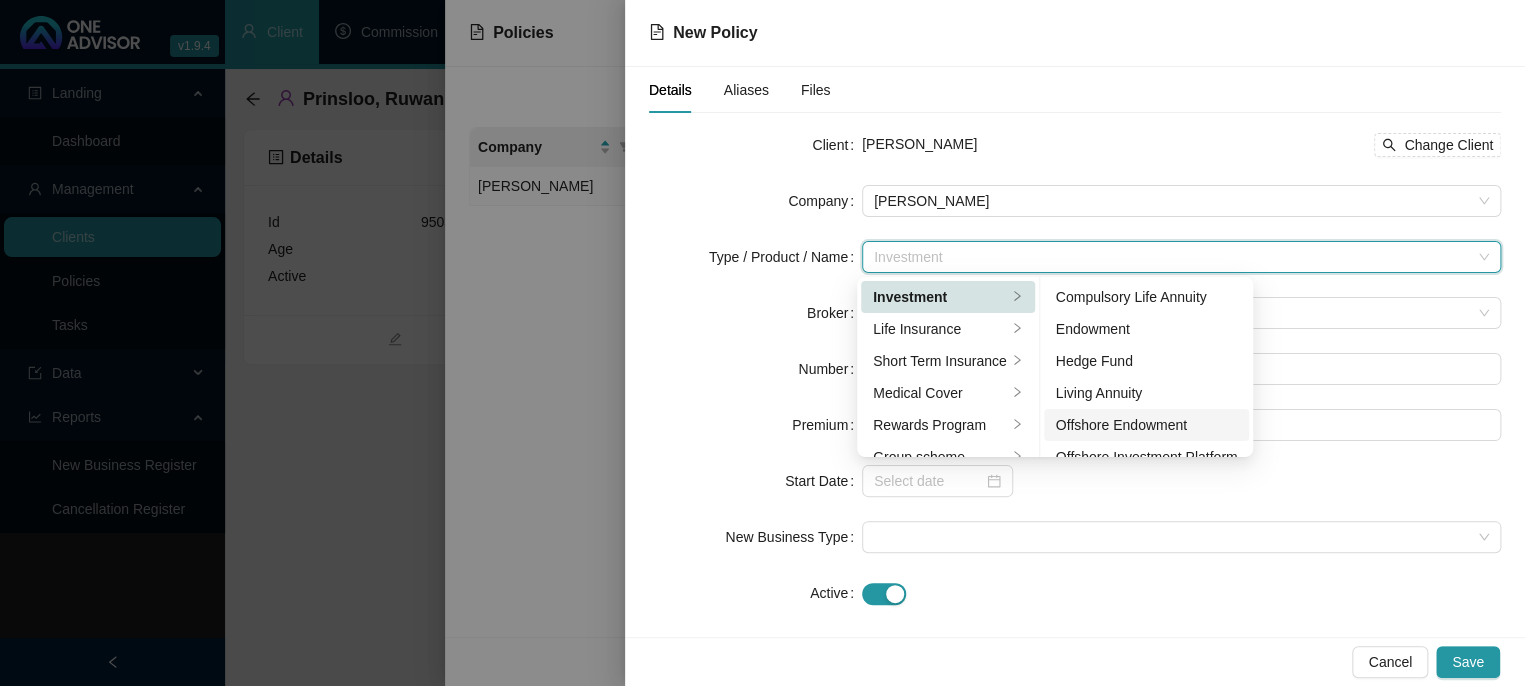 click on "Offshore Endowment" at bounding box center (1147, 425) 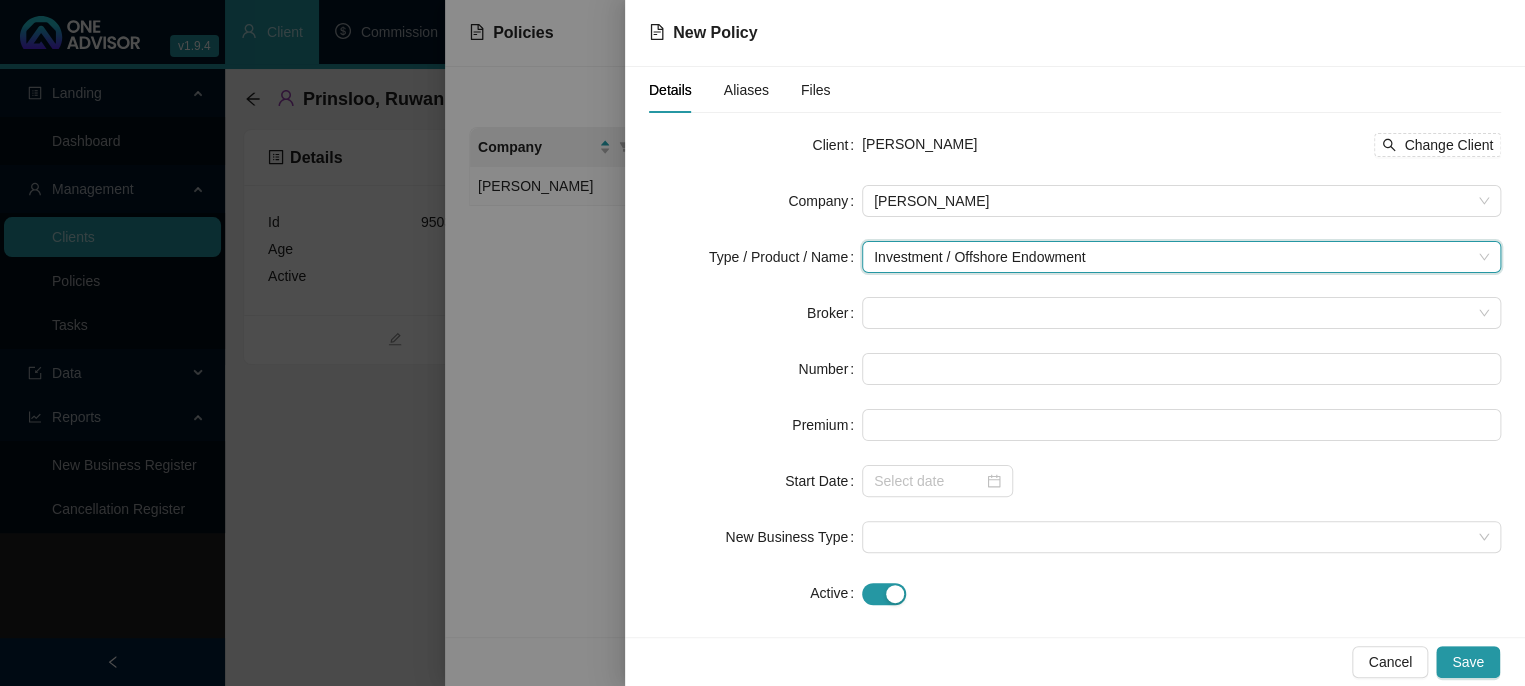 click on "Client Ruwan Prinsloo Change Client Company Allan Gray Type / Product / Name Investment / Offshore Endowment Investment / Offshore Endowment Broker Number Premium Start Date New Business Type Active Replacement Policy Select Replacement Policy Select Policy Clear Selection" at bounding box center [1075, 369] 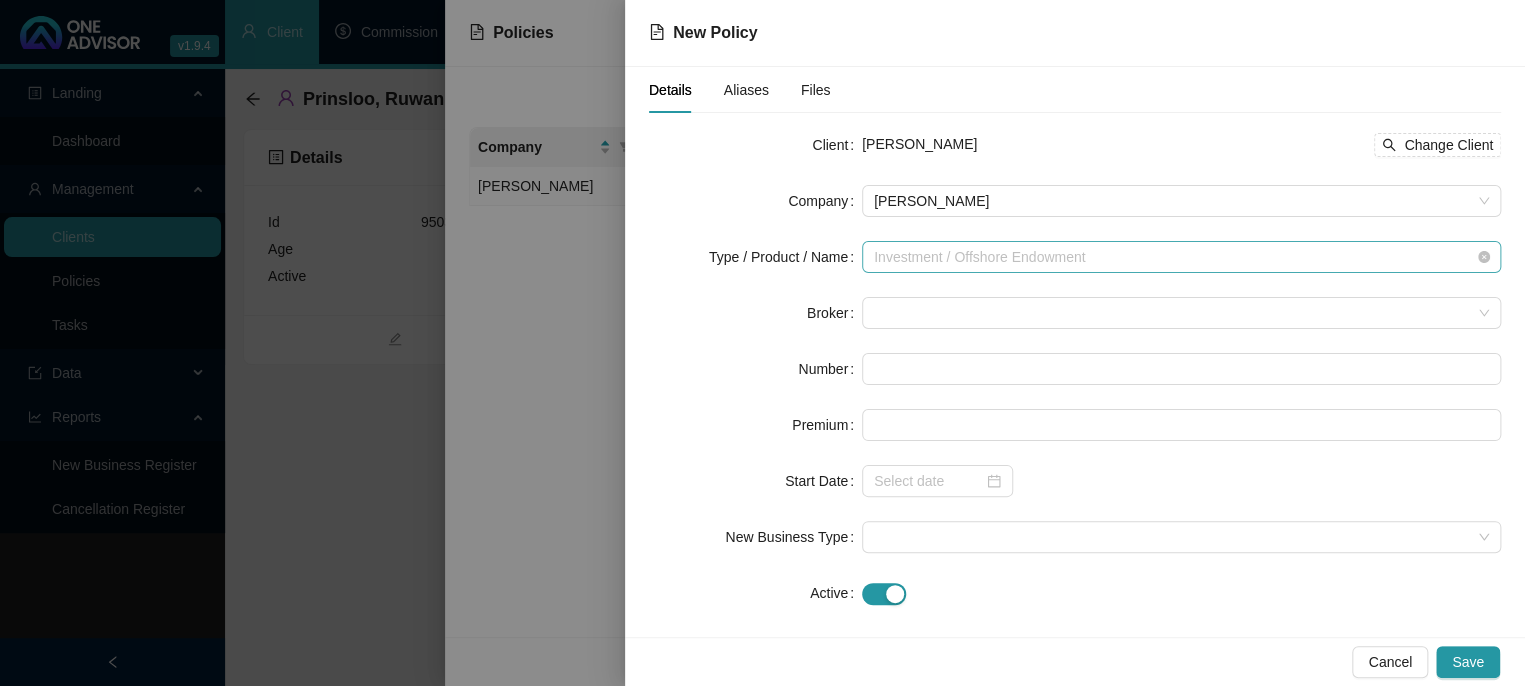 click on "Investment / Offshore Endowment" at bounding box center [1181, 257] 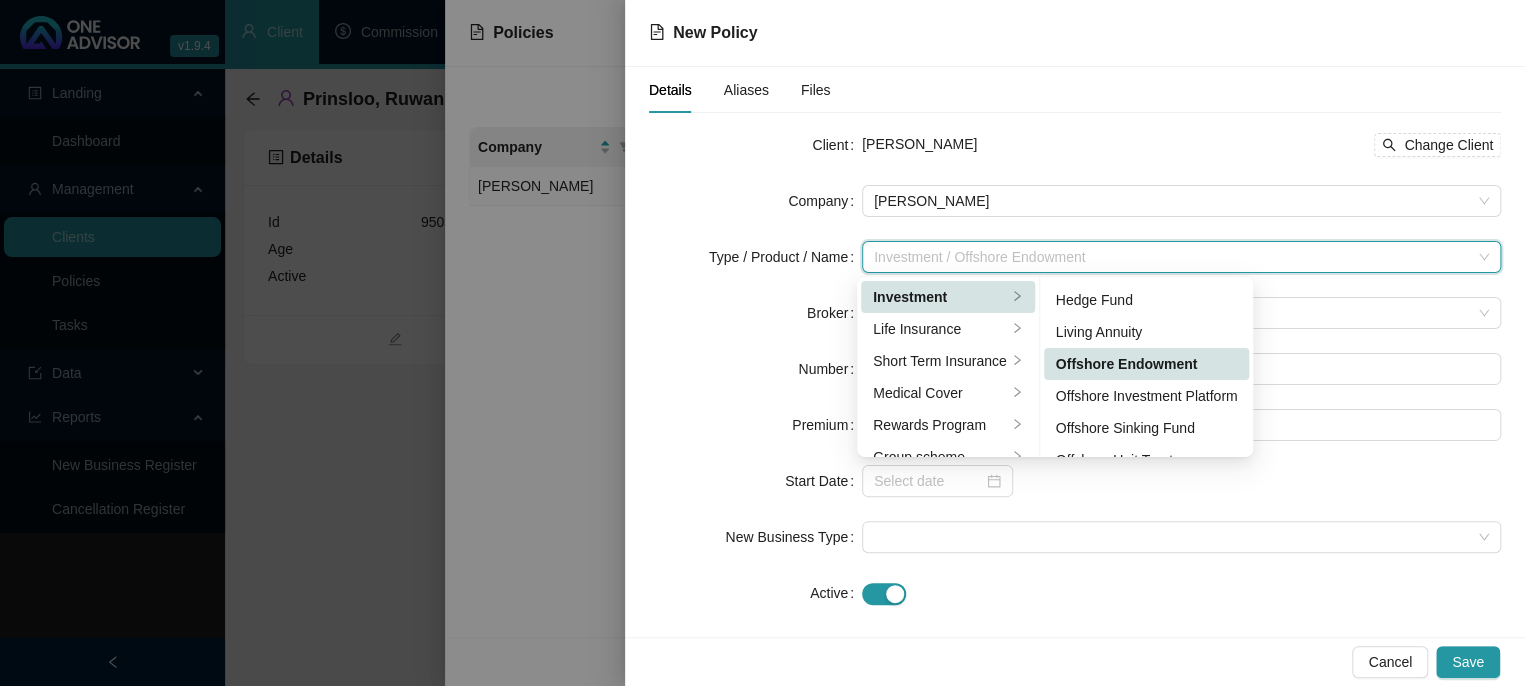 scroll, scrollTop: 88, scrollLeft: 0, axis: vertical 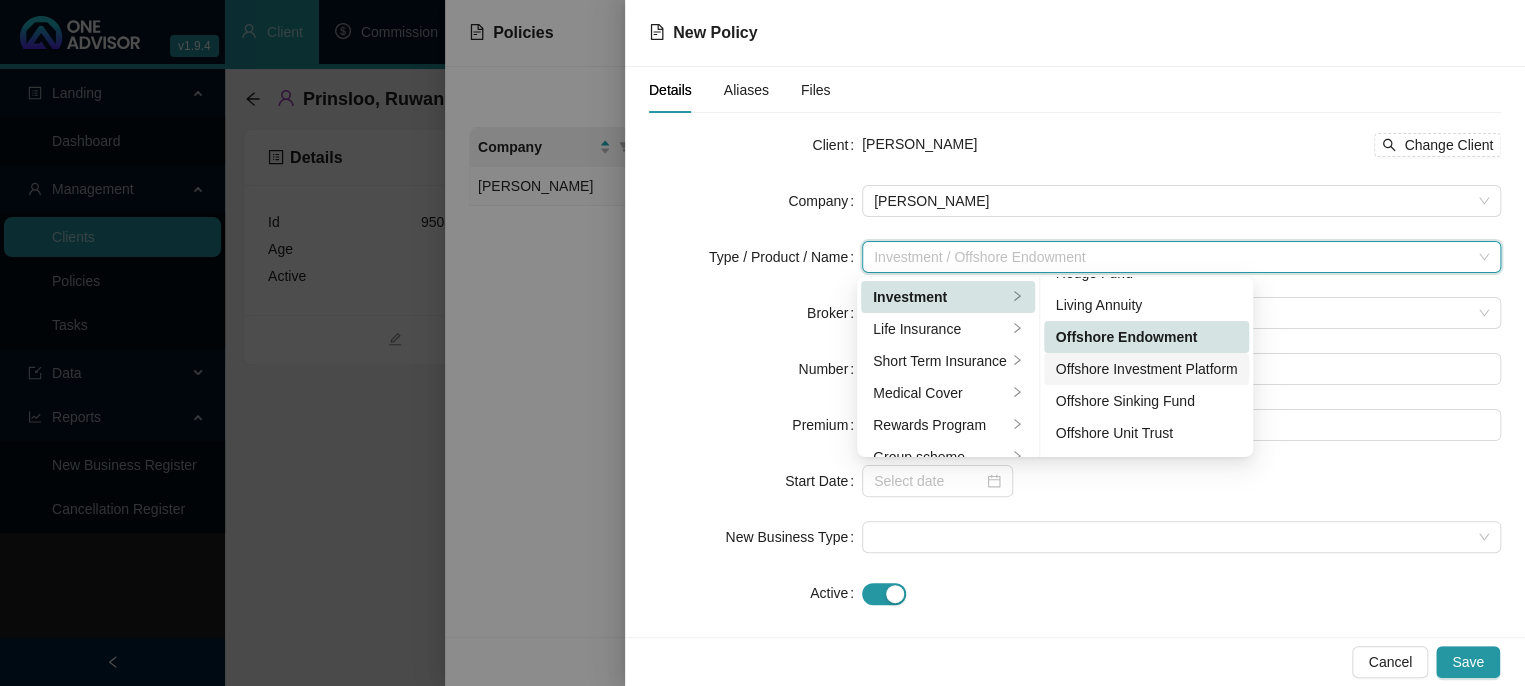 click on "Offshore Investment Platform" at bounding box center [1147, 369] 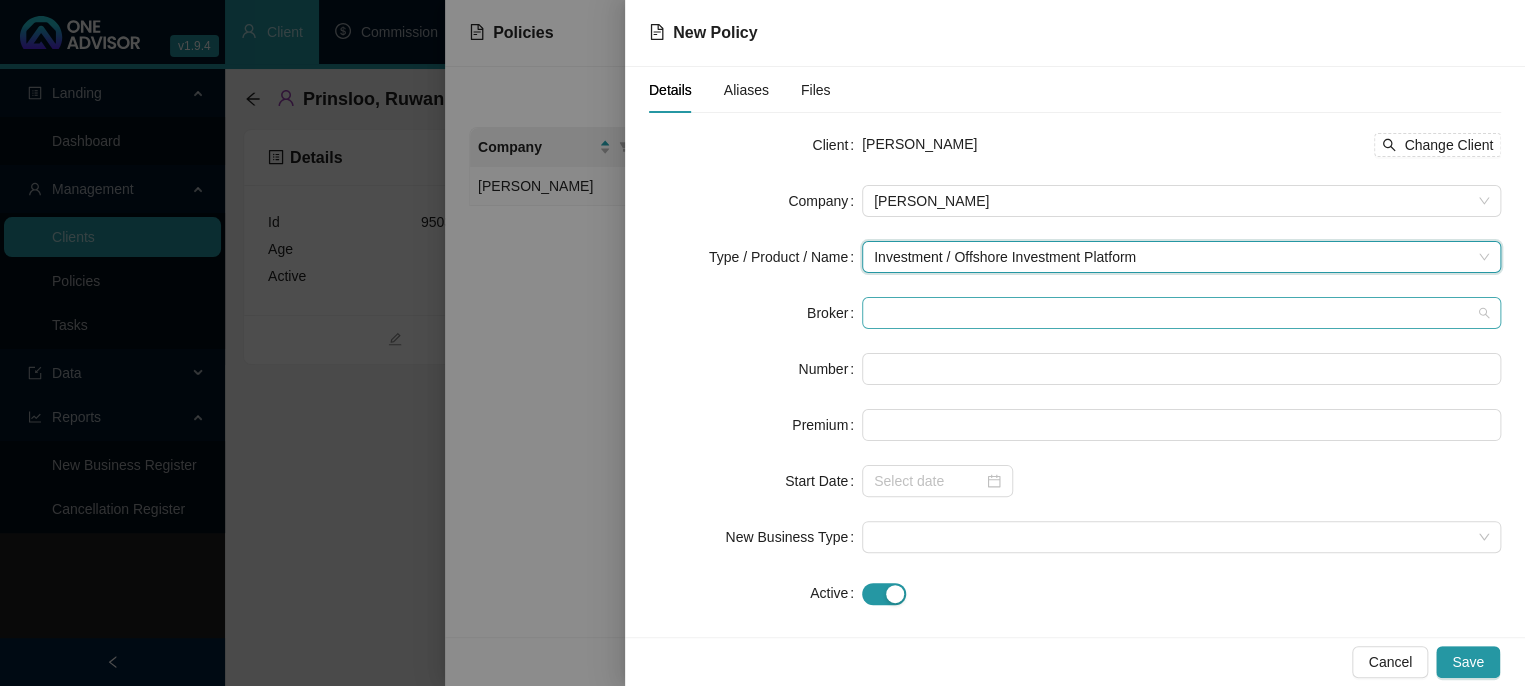 click at bounding box center [1181, 313] 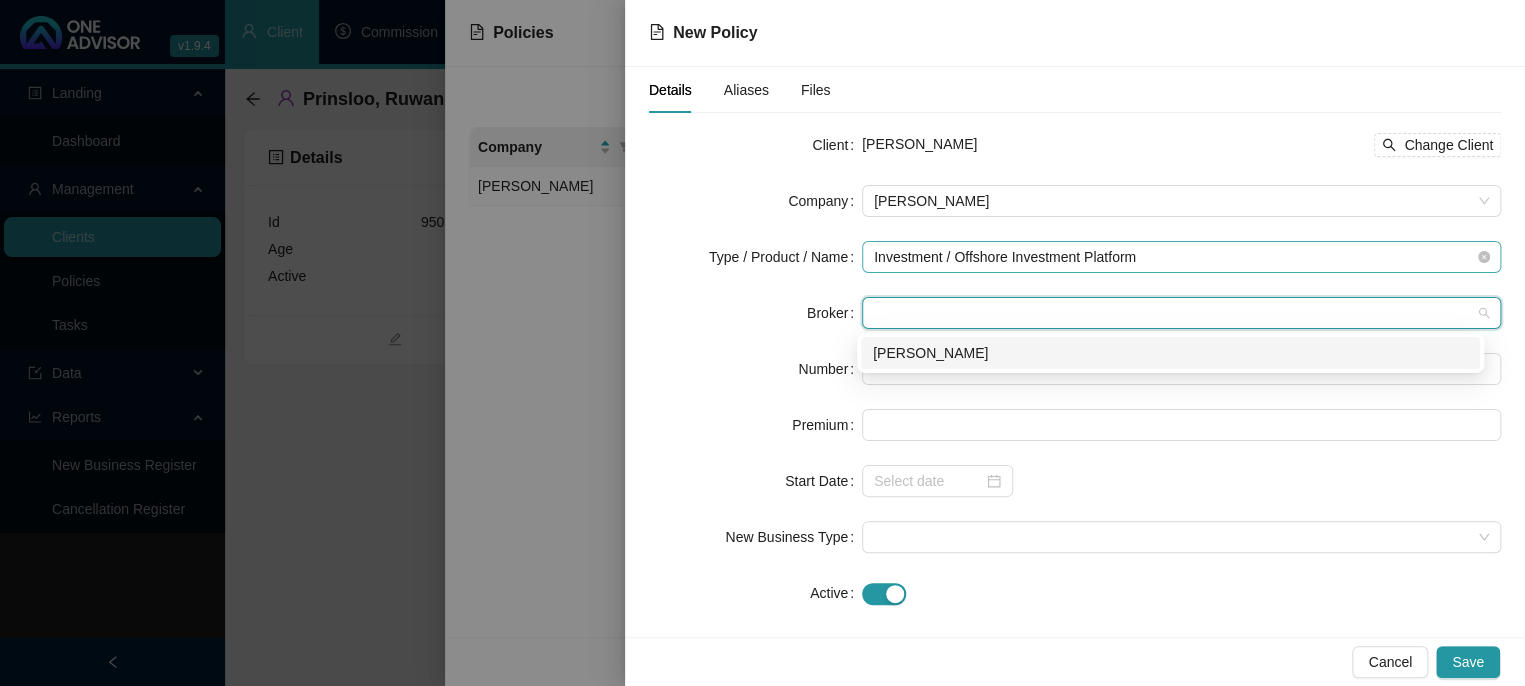 click on "Investment / Offshore Investment Platform" at bounding box center [1181, 257] 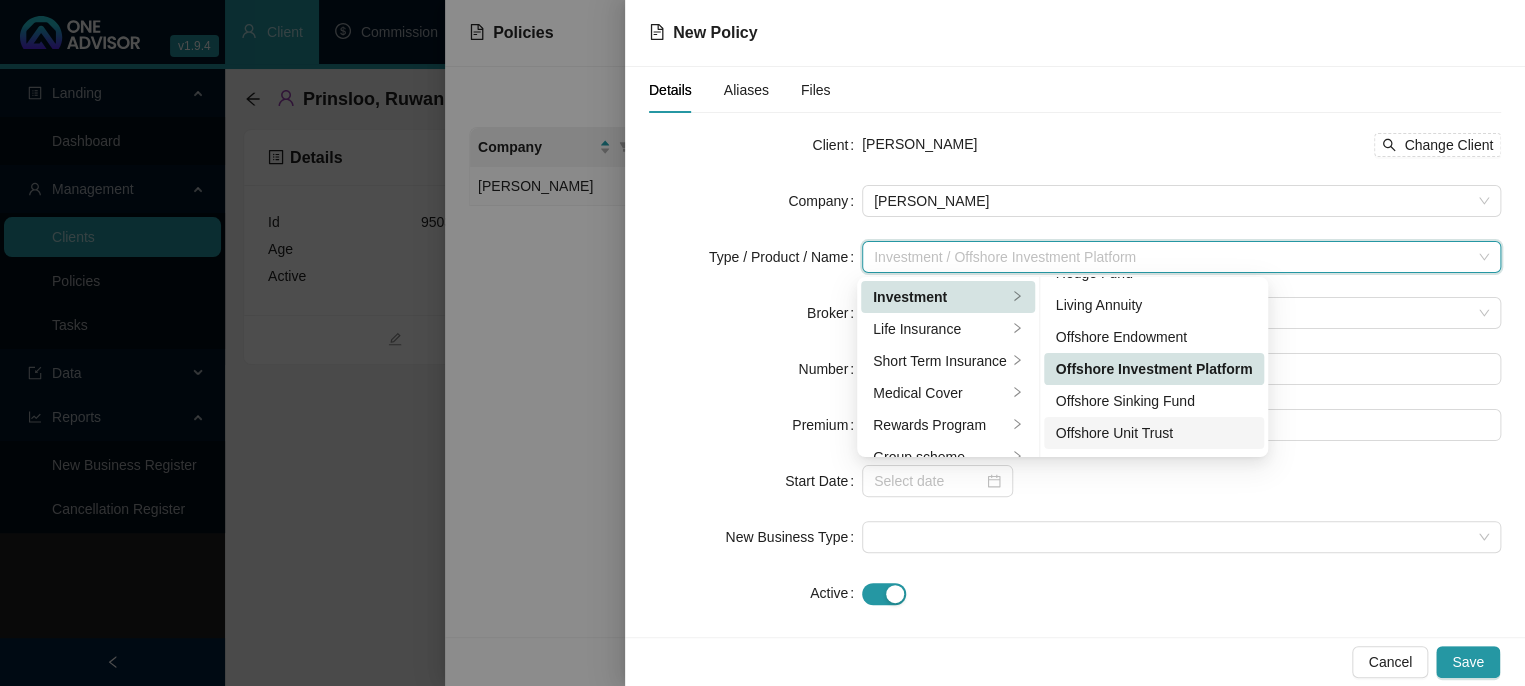click on "Offshore Unit Trust" at bounding box center (1154, 433) 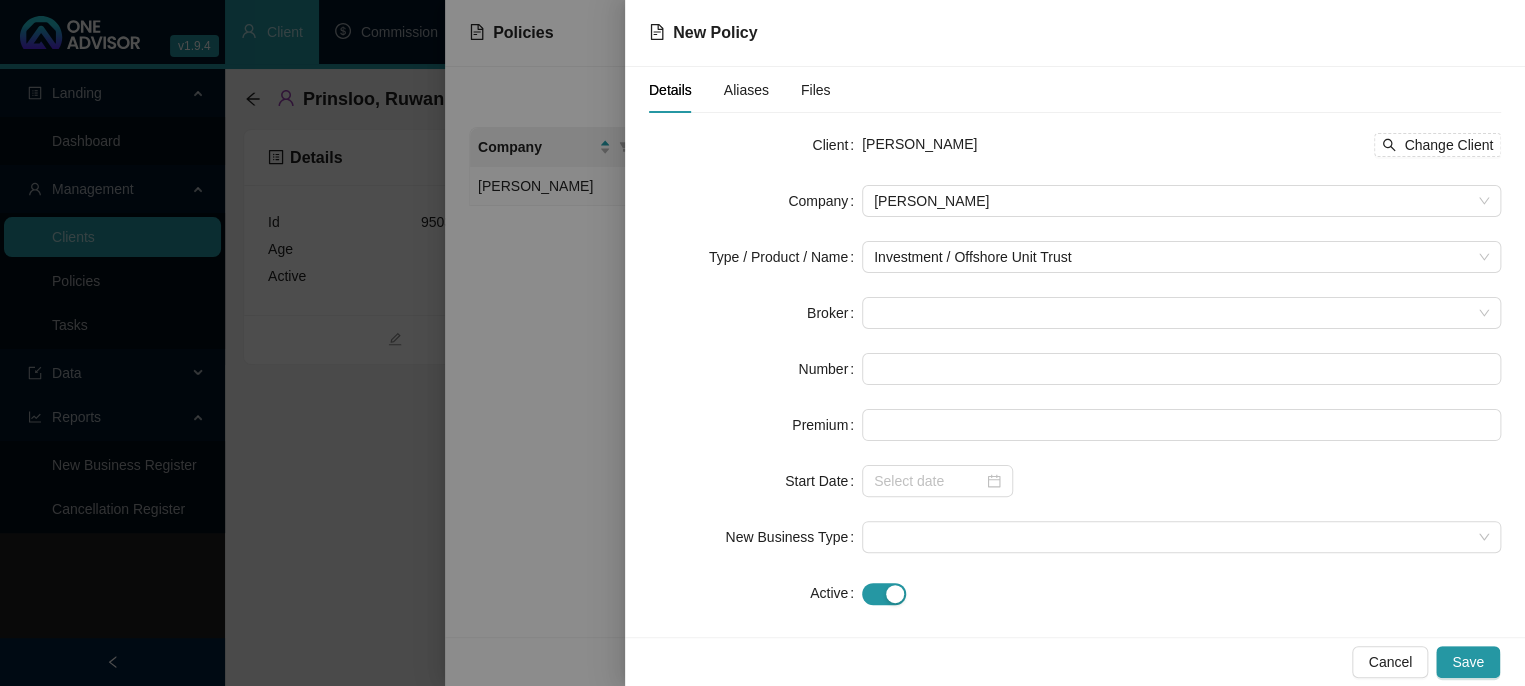 click on "Client Ruwan Prinsloo Change Client Company Allan Gray Type / Product / Name Investment / Offshore Unit Trust Broker Number Premium Start Date New Business Type Active Replacement Policy Select Replacement Policy Select Policy Clear Selection" at bounding box center (1075, 369) 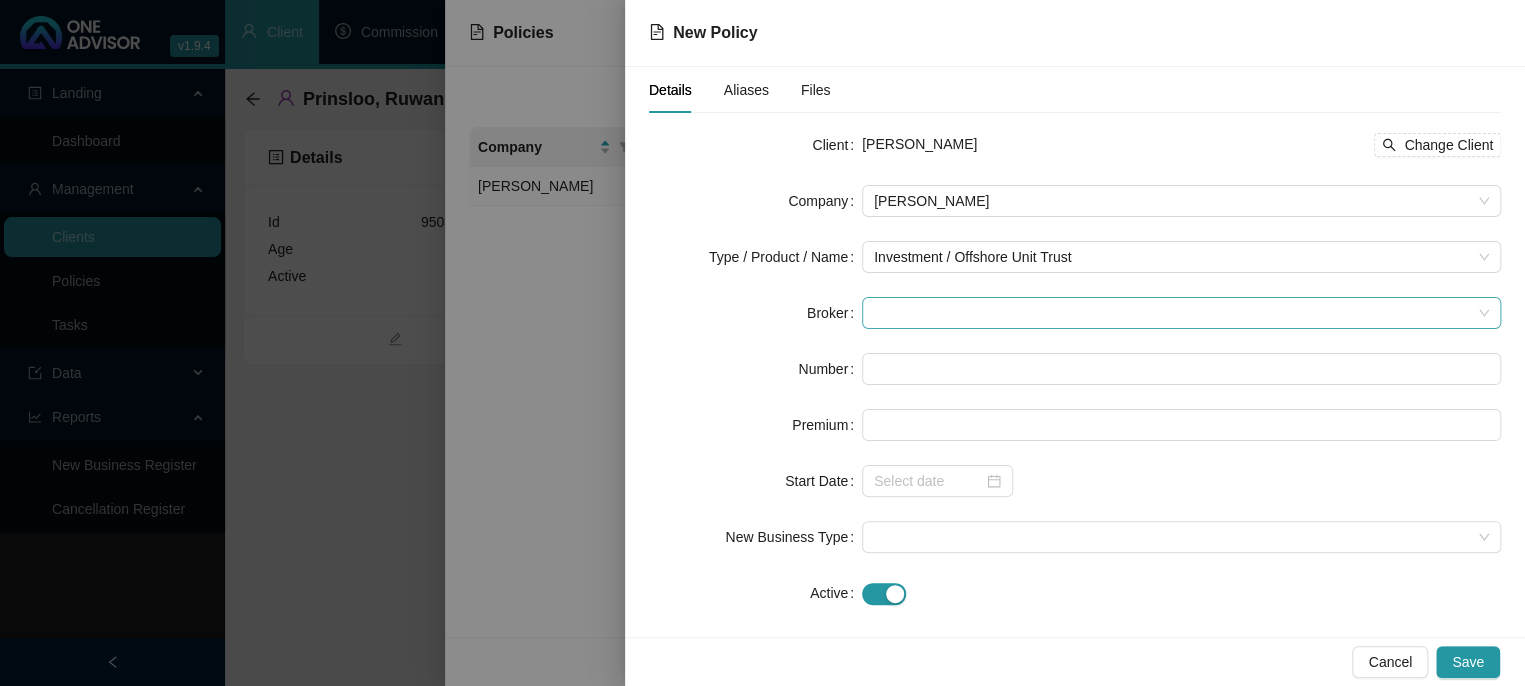 click at bounding box center (1181, 313) 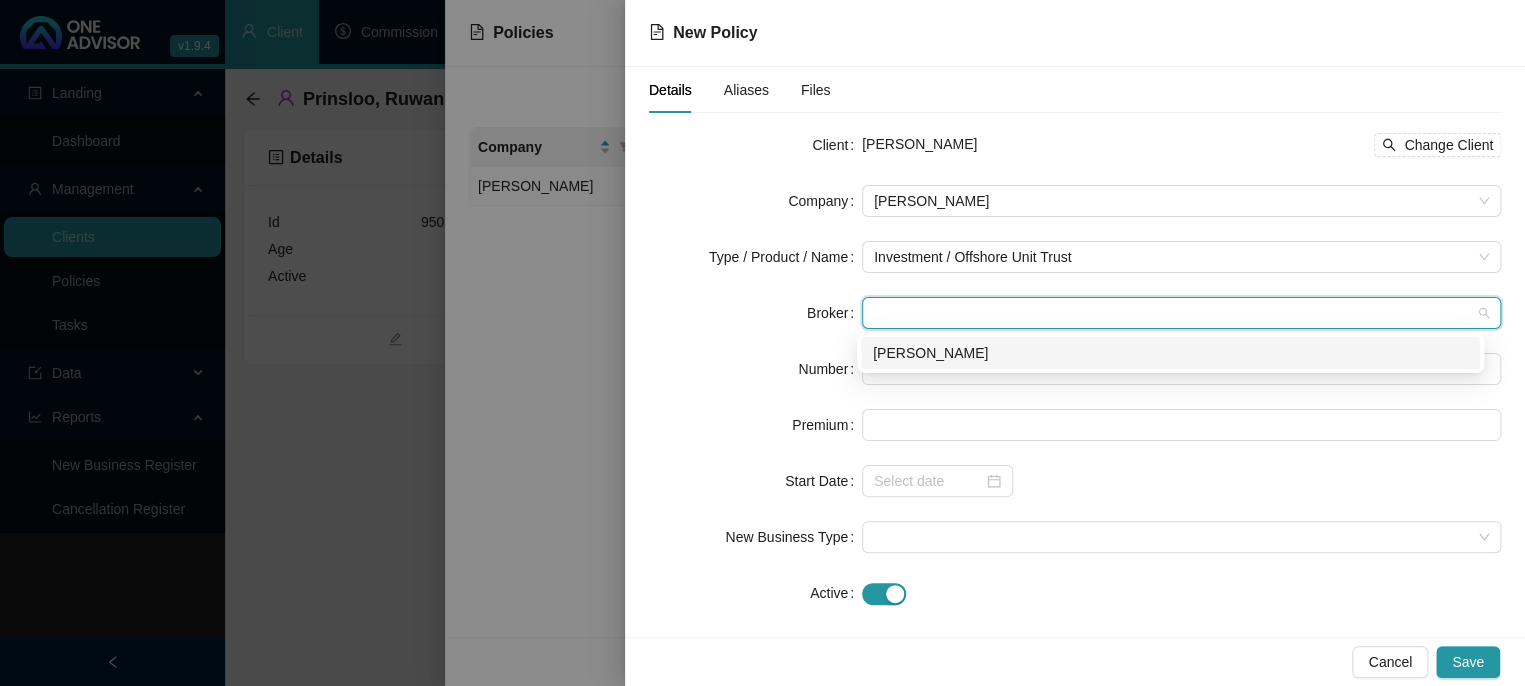 click on "Carla Roodt" at bounding box center (1170, 353) 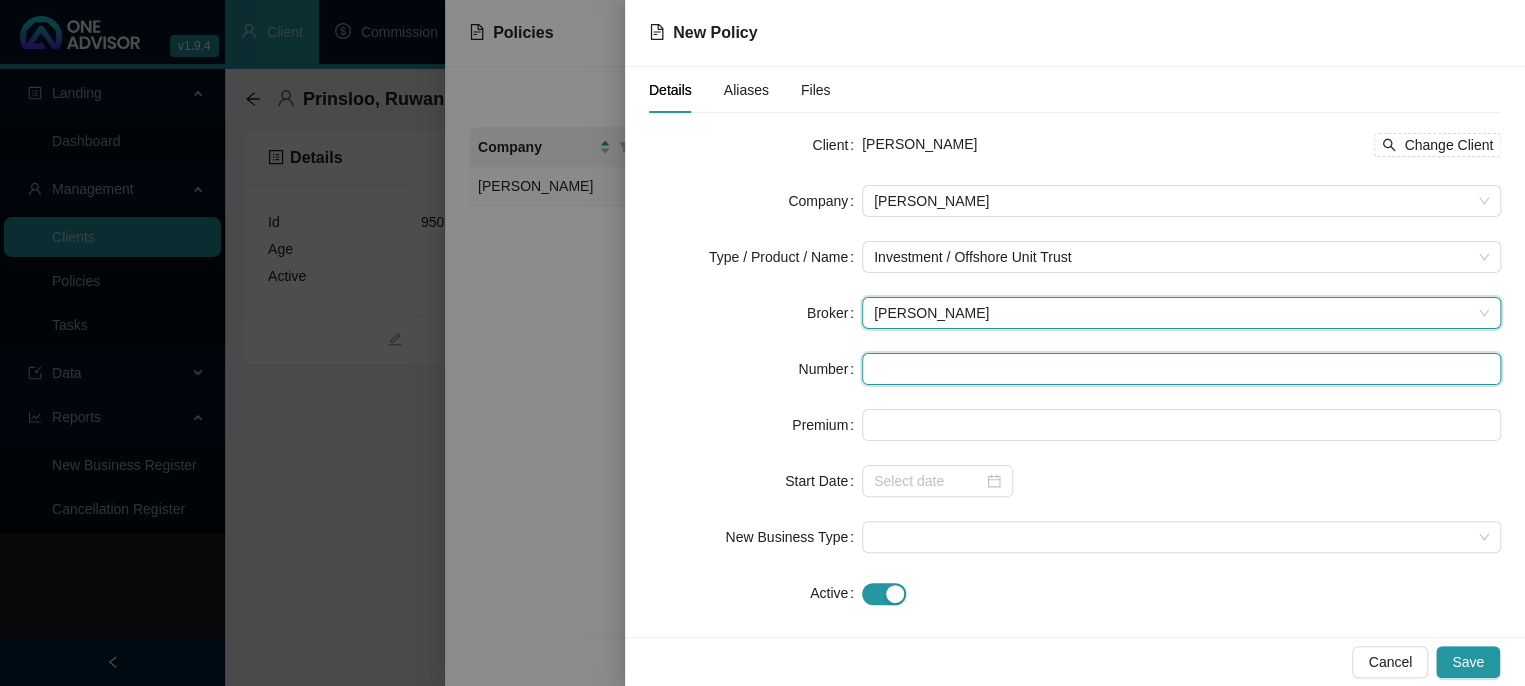 click at bounding box center (1181, 369) 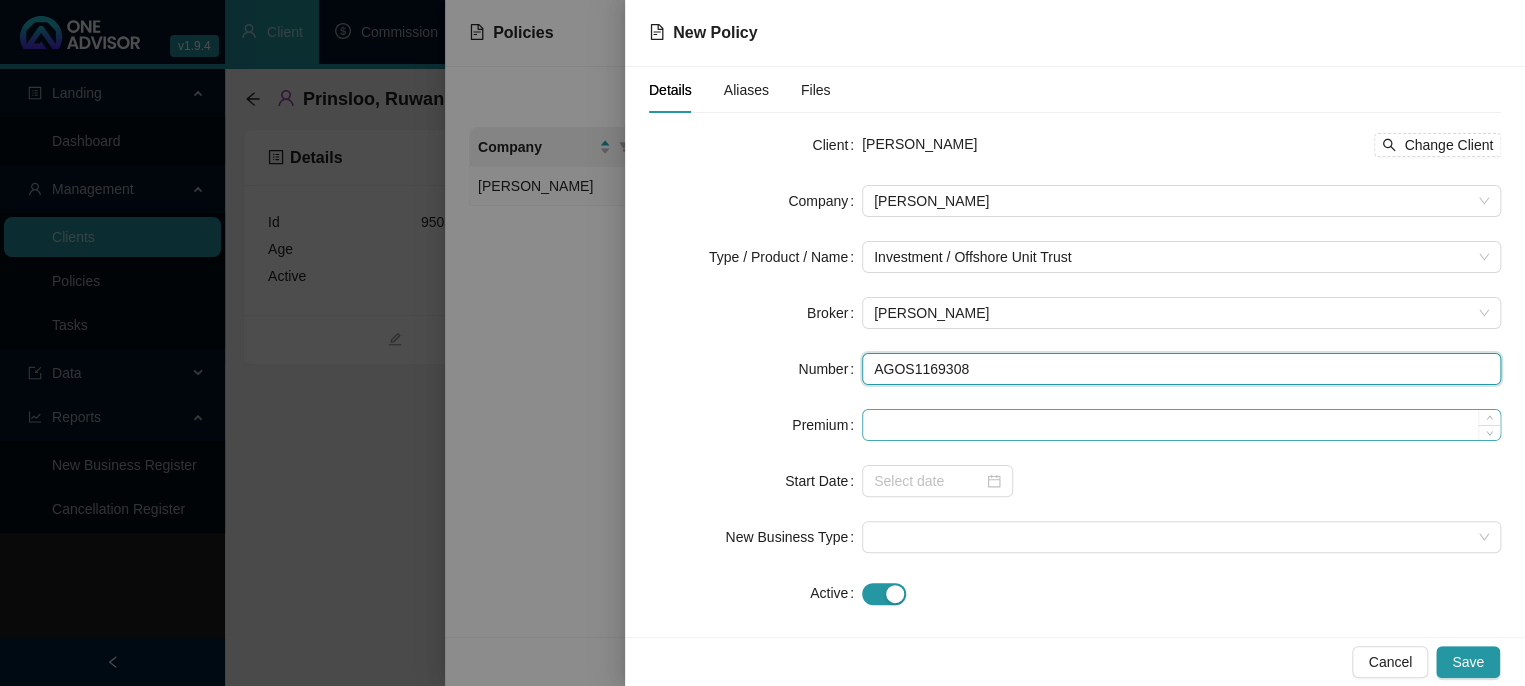 type on "AGOS1169308" 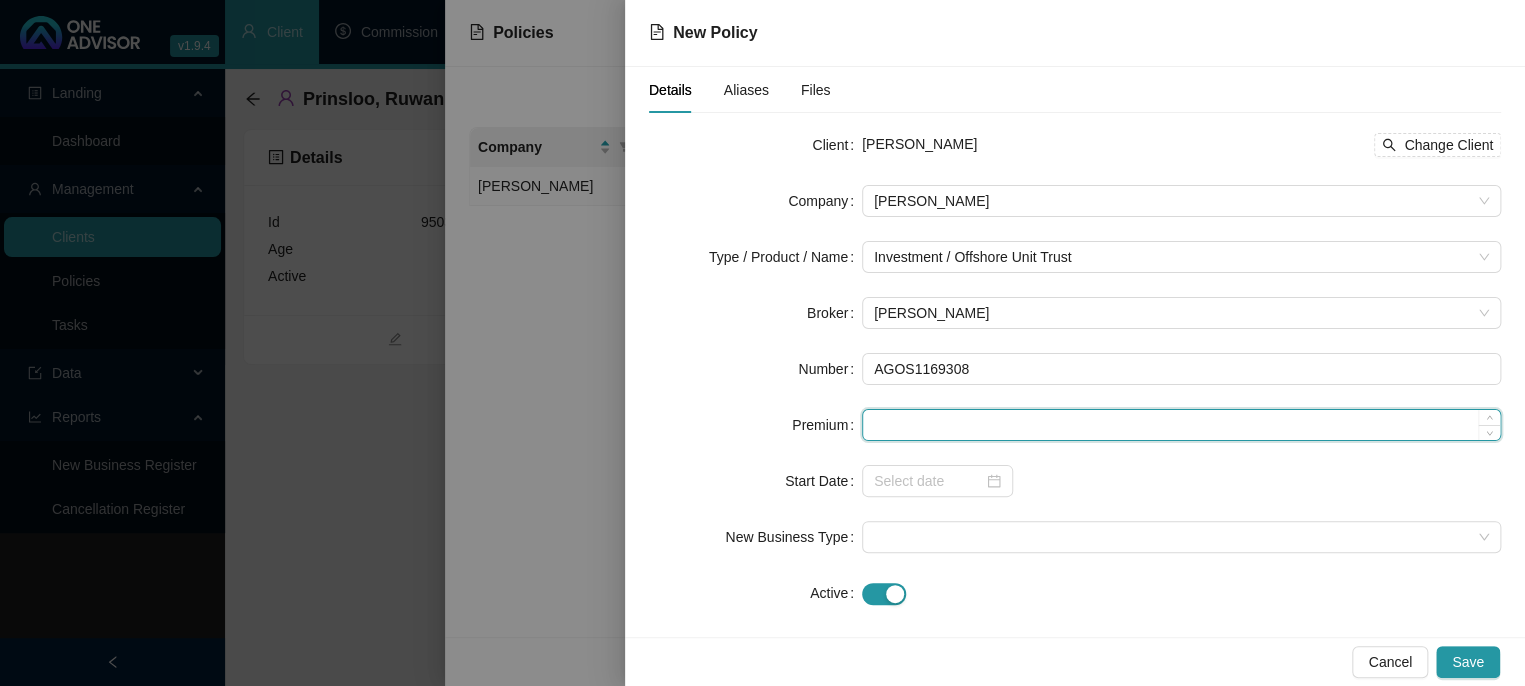 click at bounding box center (1181, 425) 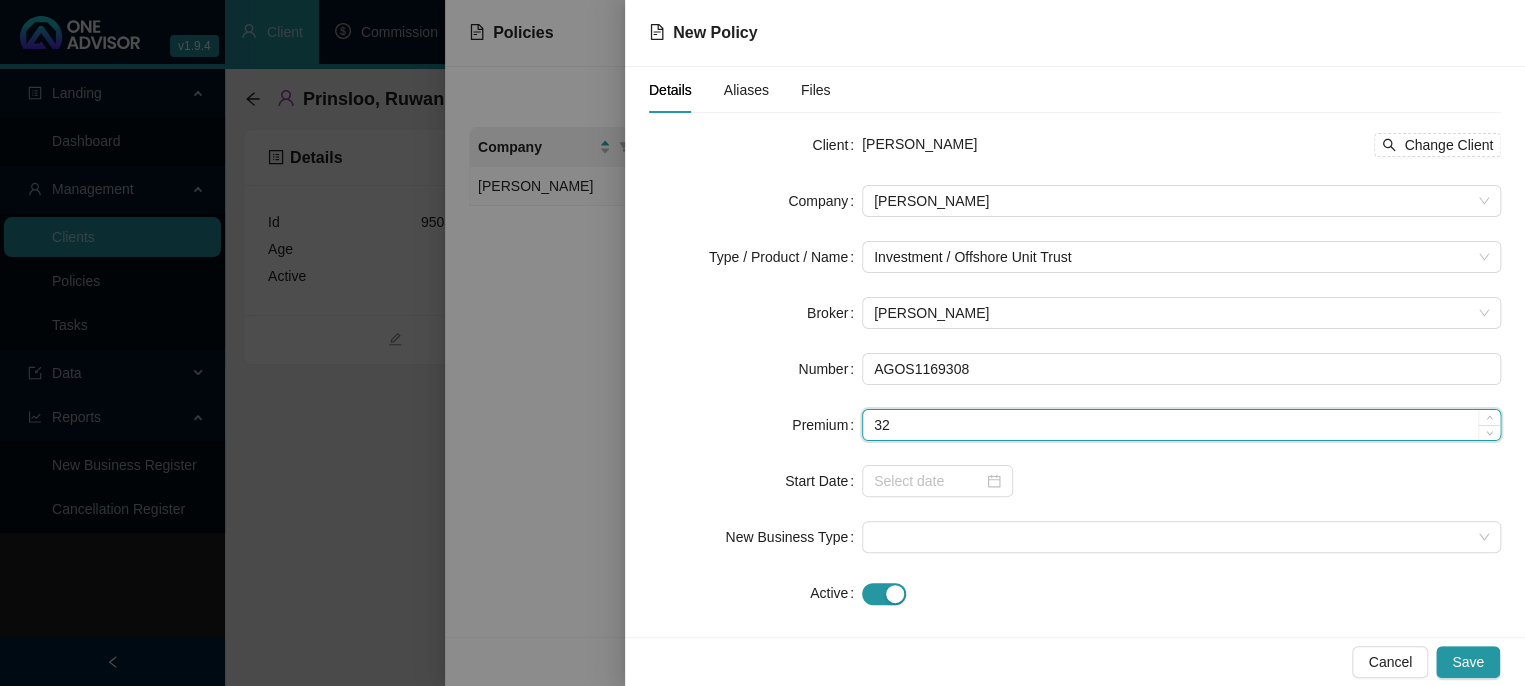 type on "3" 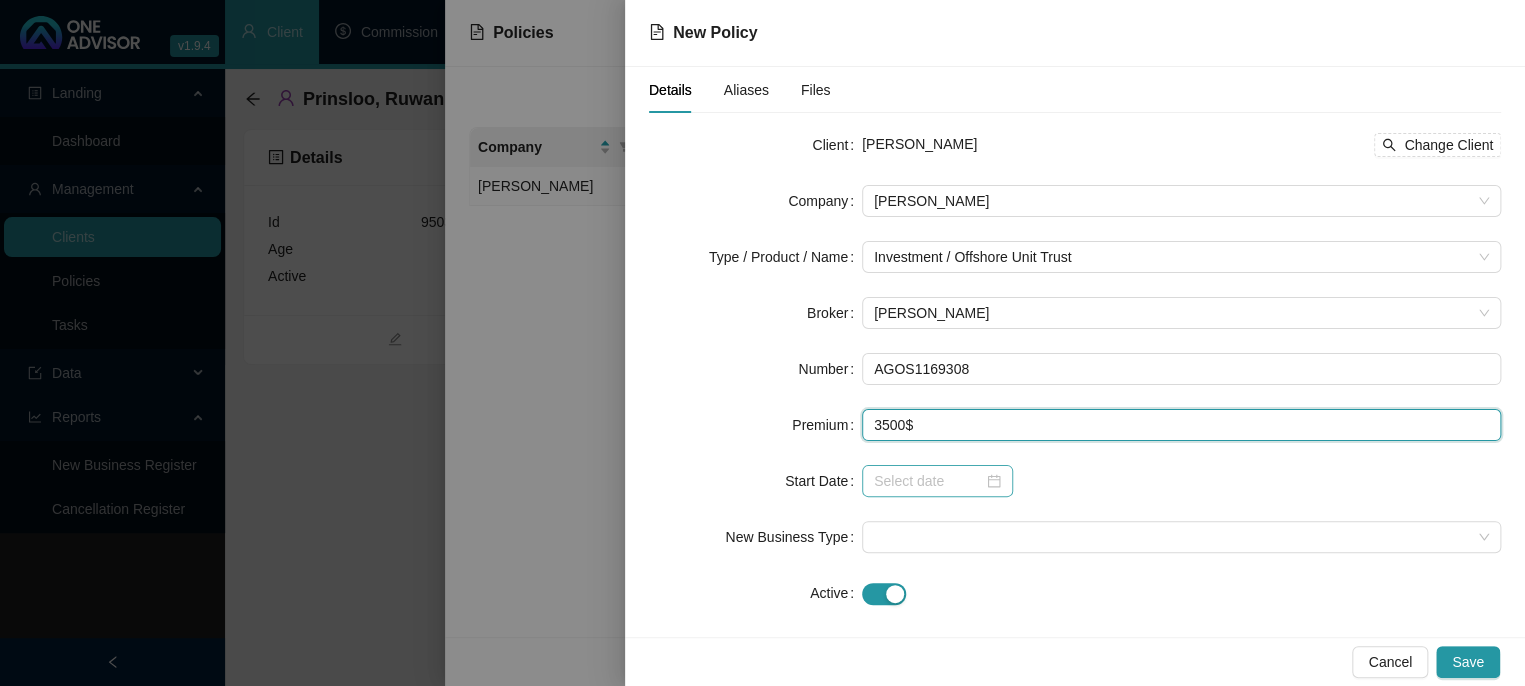 click at bounding box center [937, 481] 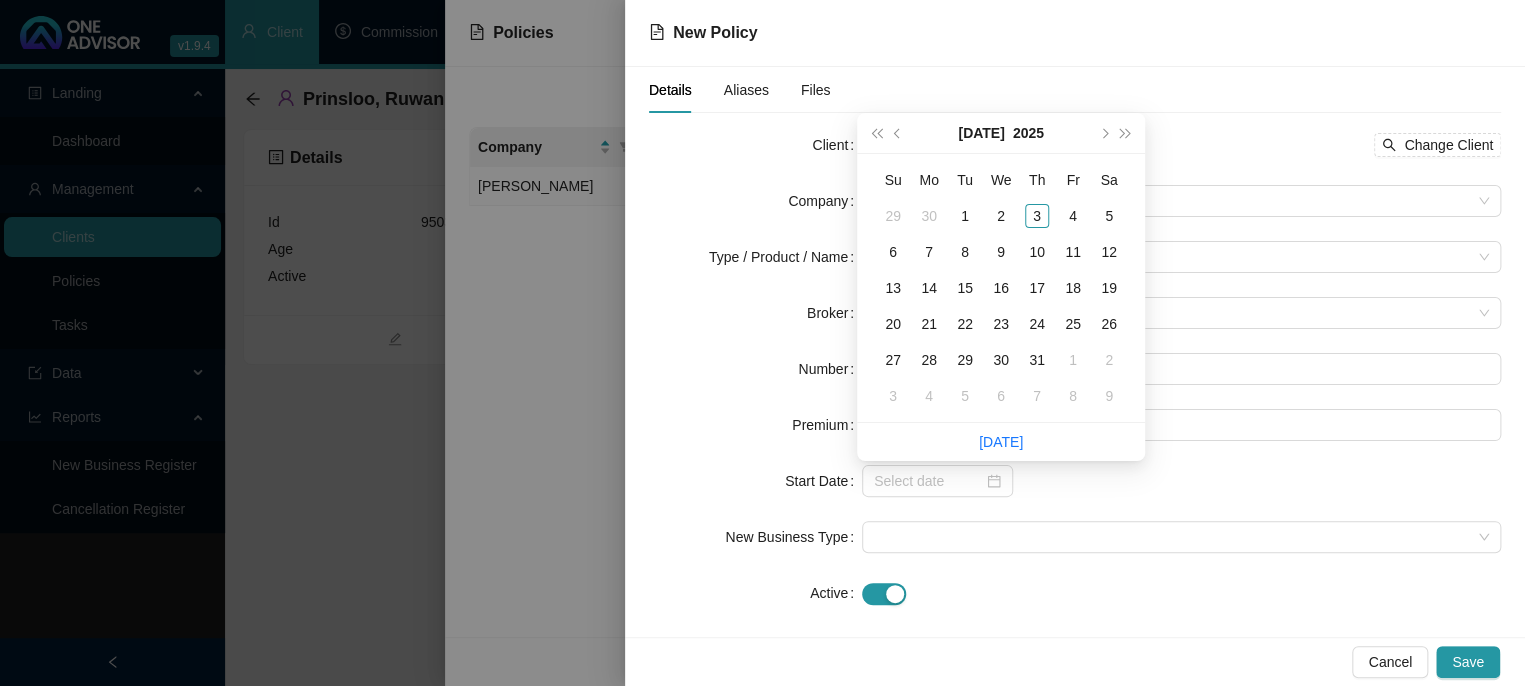 click at bounding box center [1181, 481] 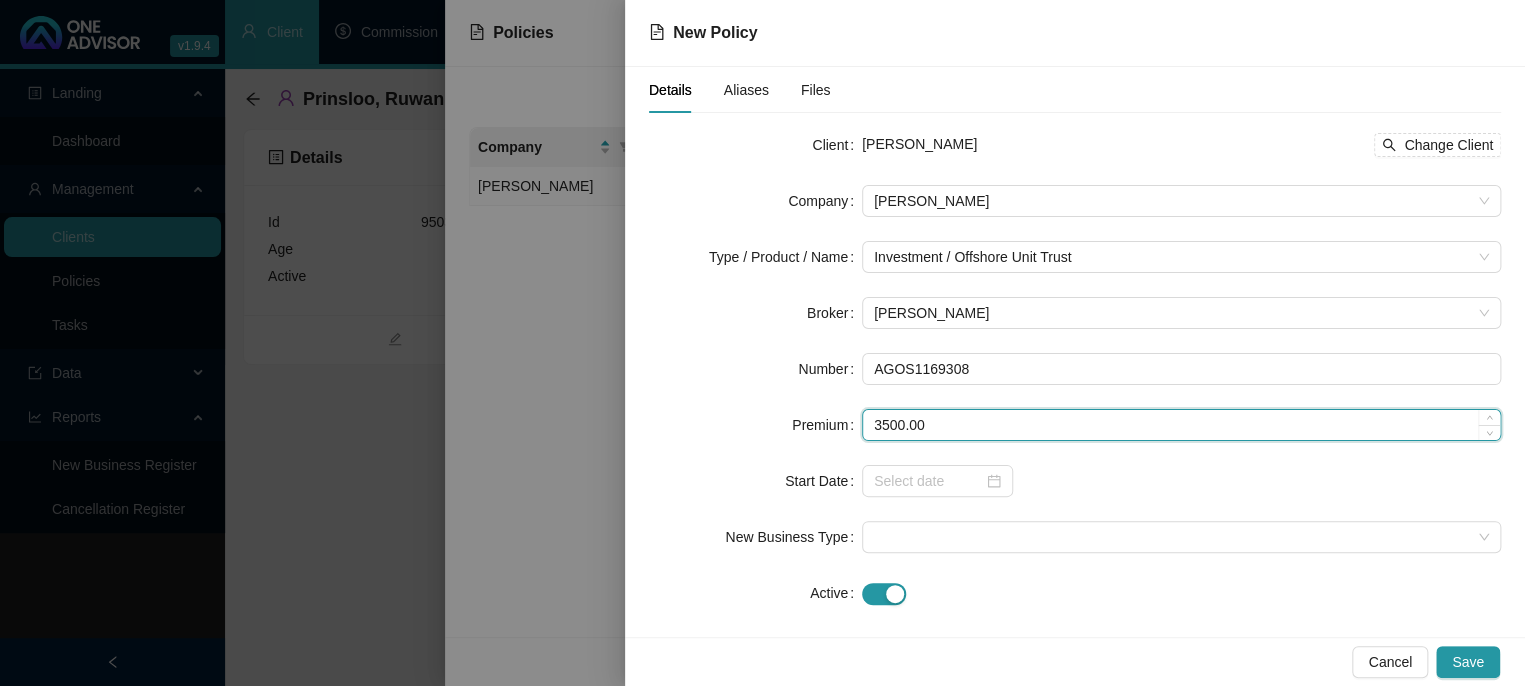 click on "3500.00" at bounding box center [1181, 425] 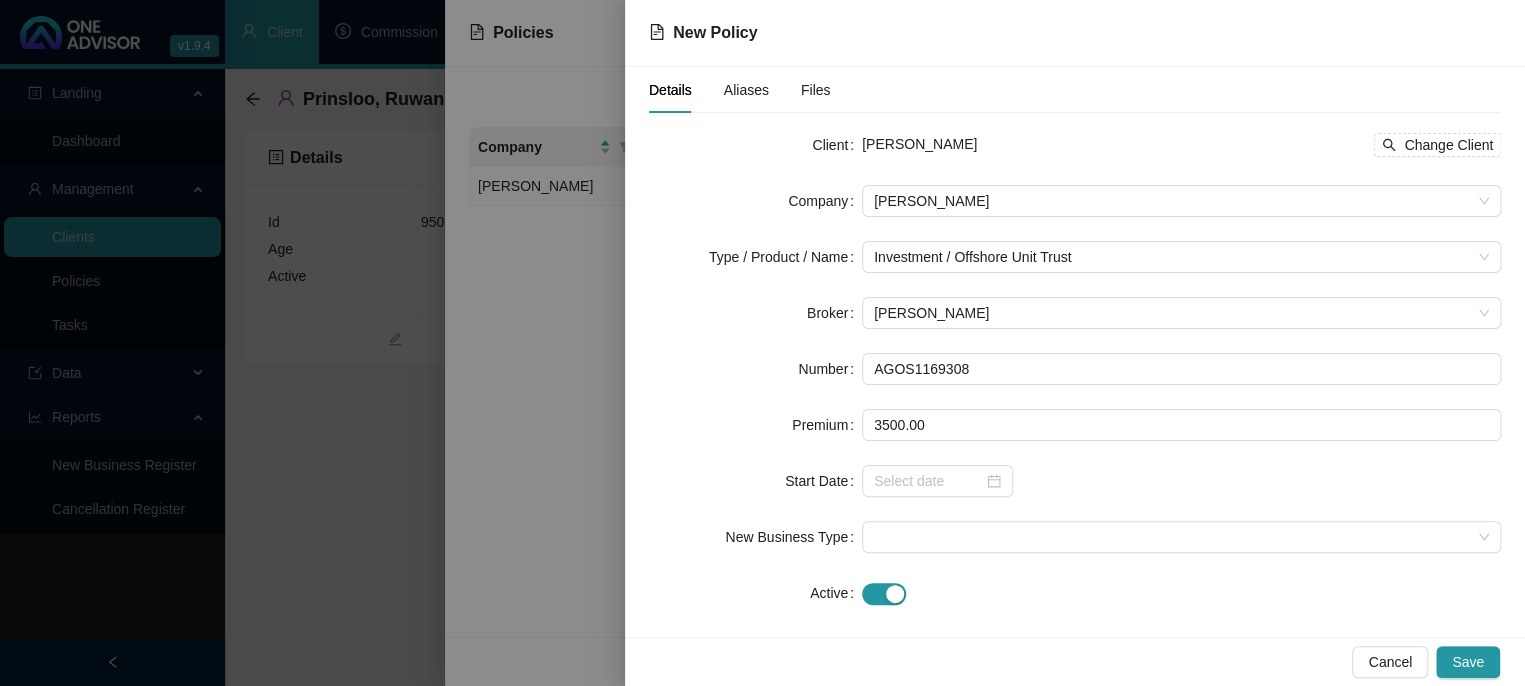 click at bounding box center (1181, 481) 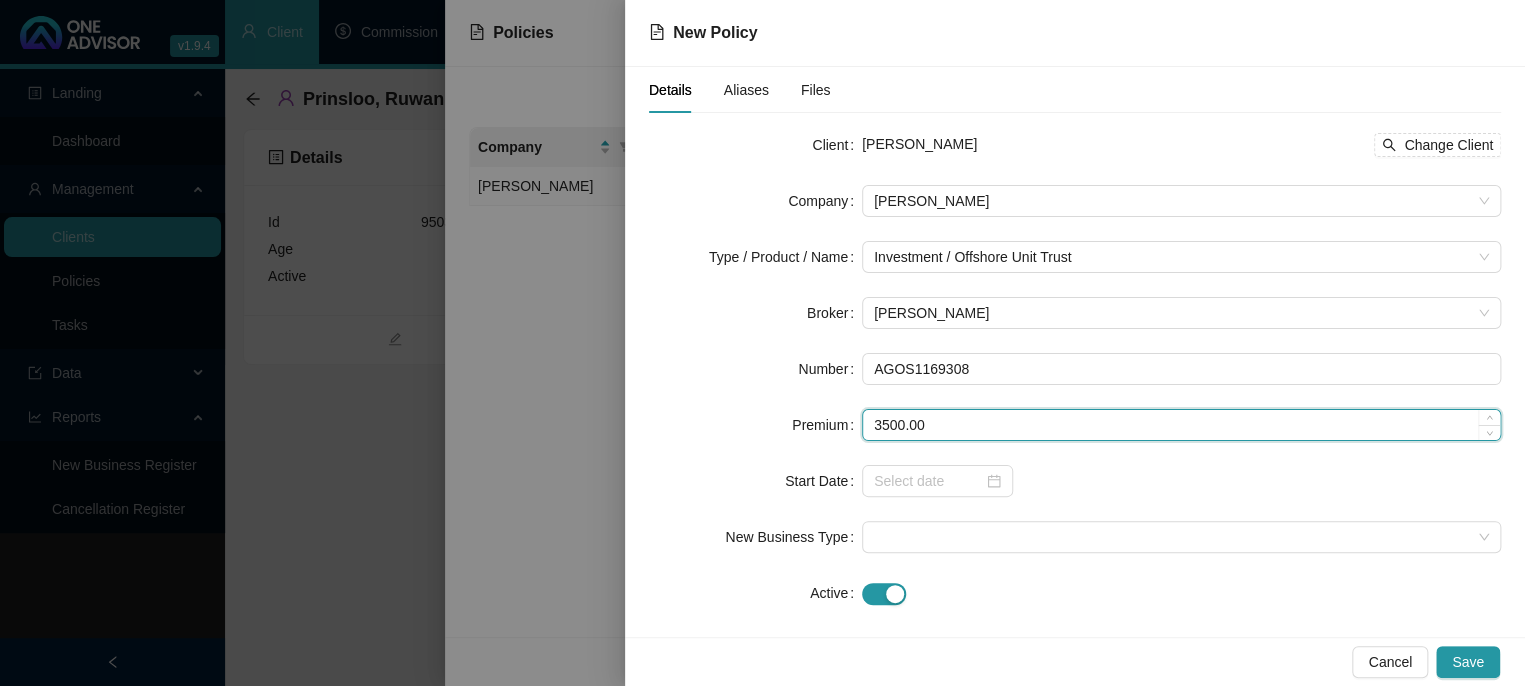 click on "3500.00" at bounding box center [1181, 425] 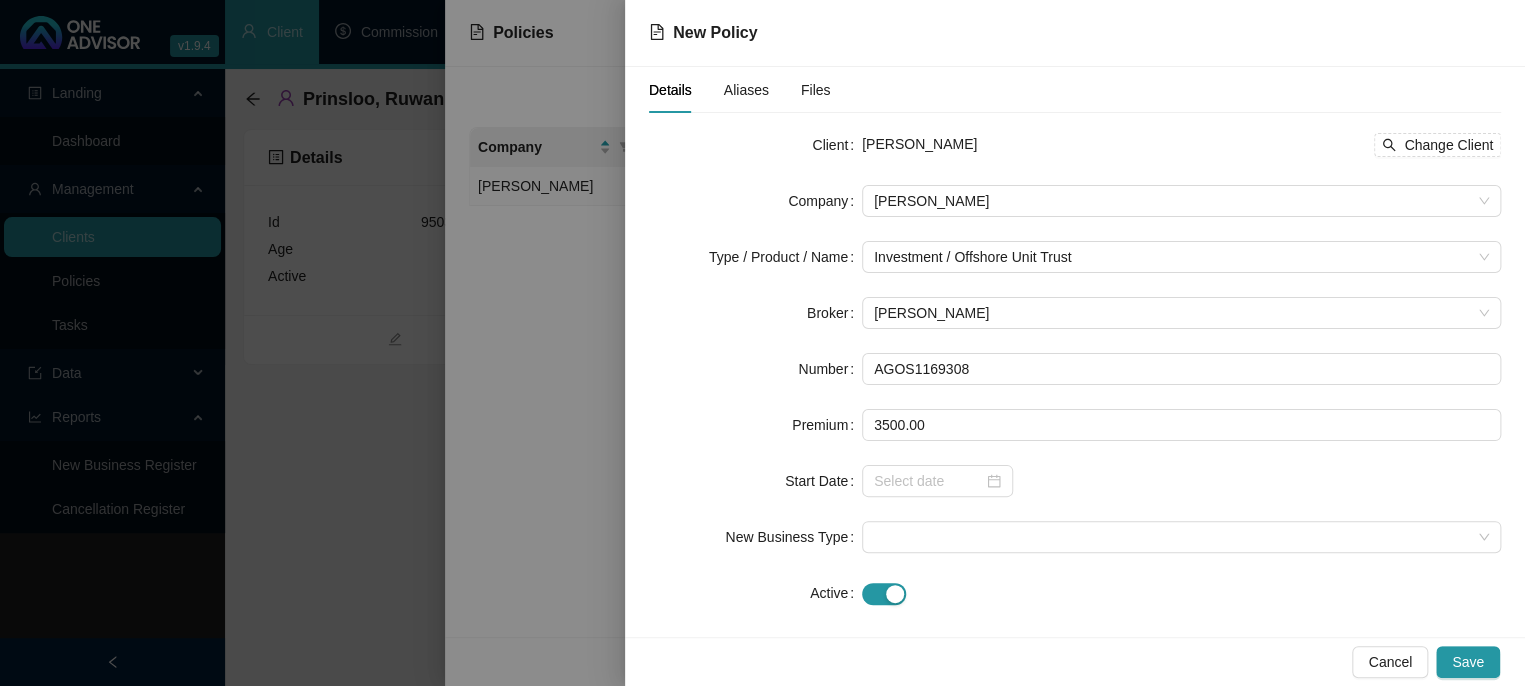 click at bounding box center (1181, 481) 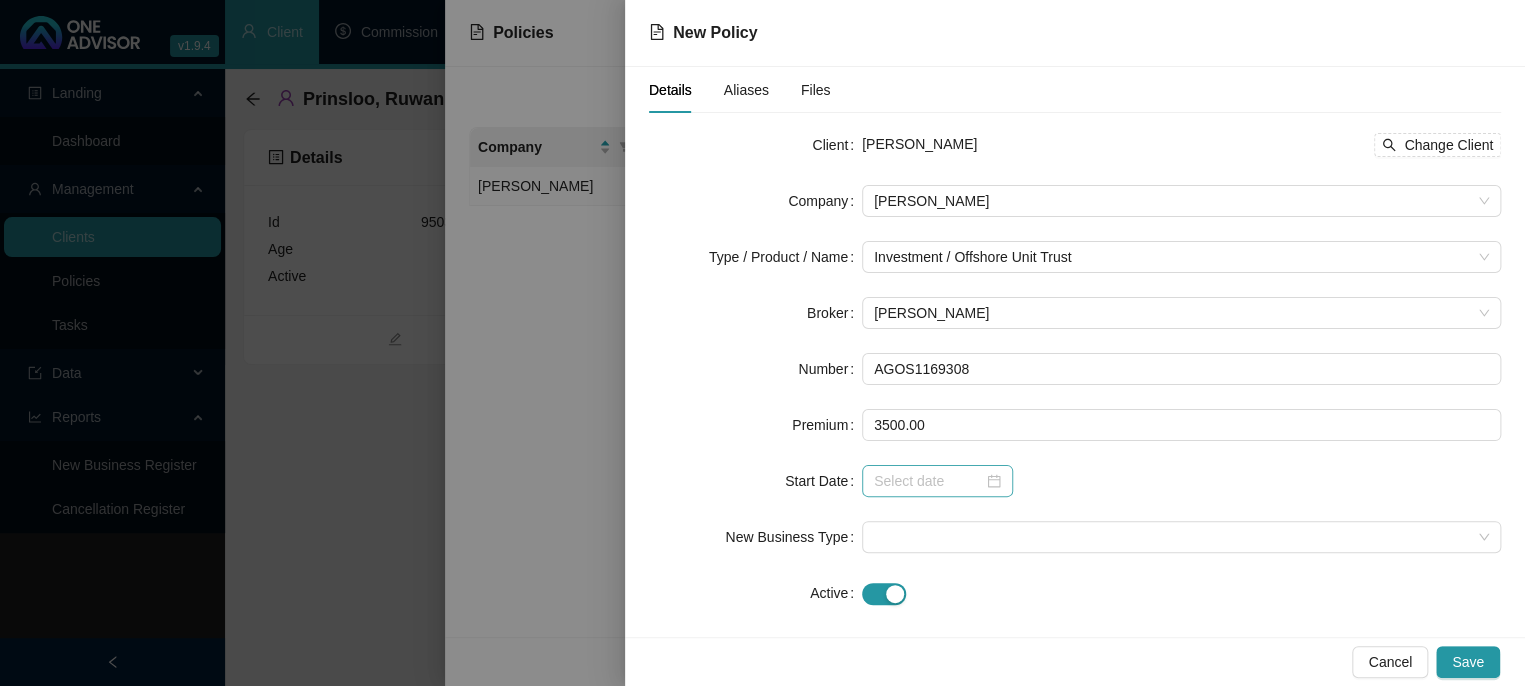 click at bounding box center (937, 481) 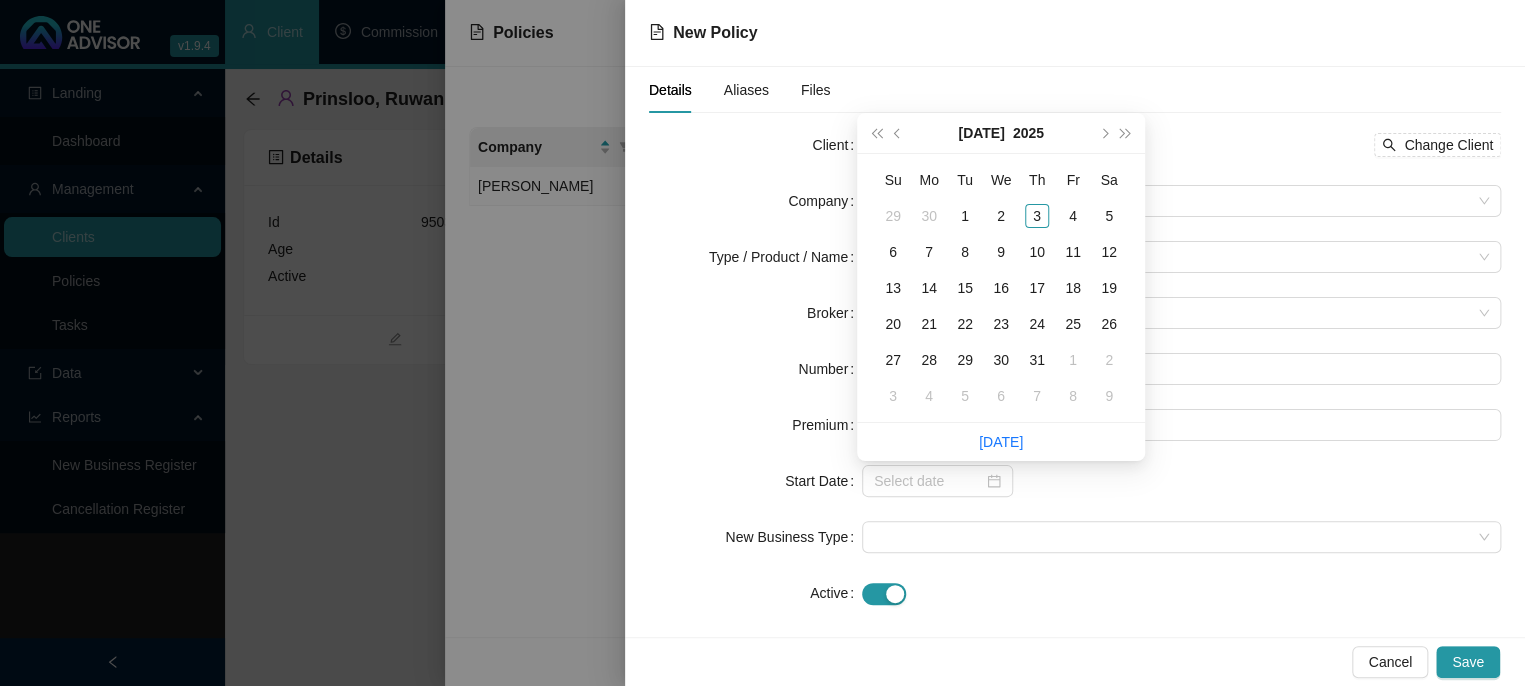 click on "Client Ruwan Prinsloo Change Client Company Allan Gray Type / Product / Name Investment / Offshore Unit Trust Broker Carla Roodt Number AGOS1169308 Premium 3500.00 Start Date New Business Type Active Replacement Policy Select Replacement Policy Select Policy Clear Selection" at bounding box center (1075, 369) 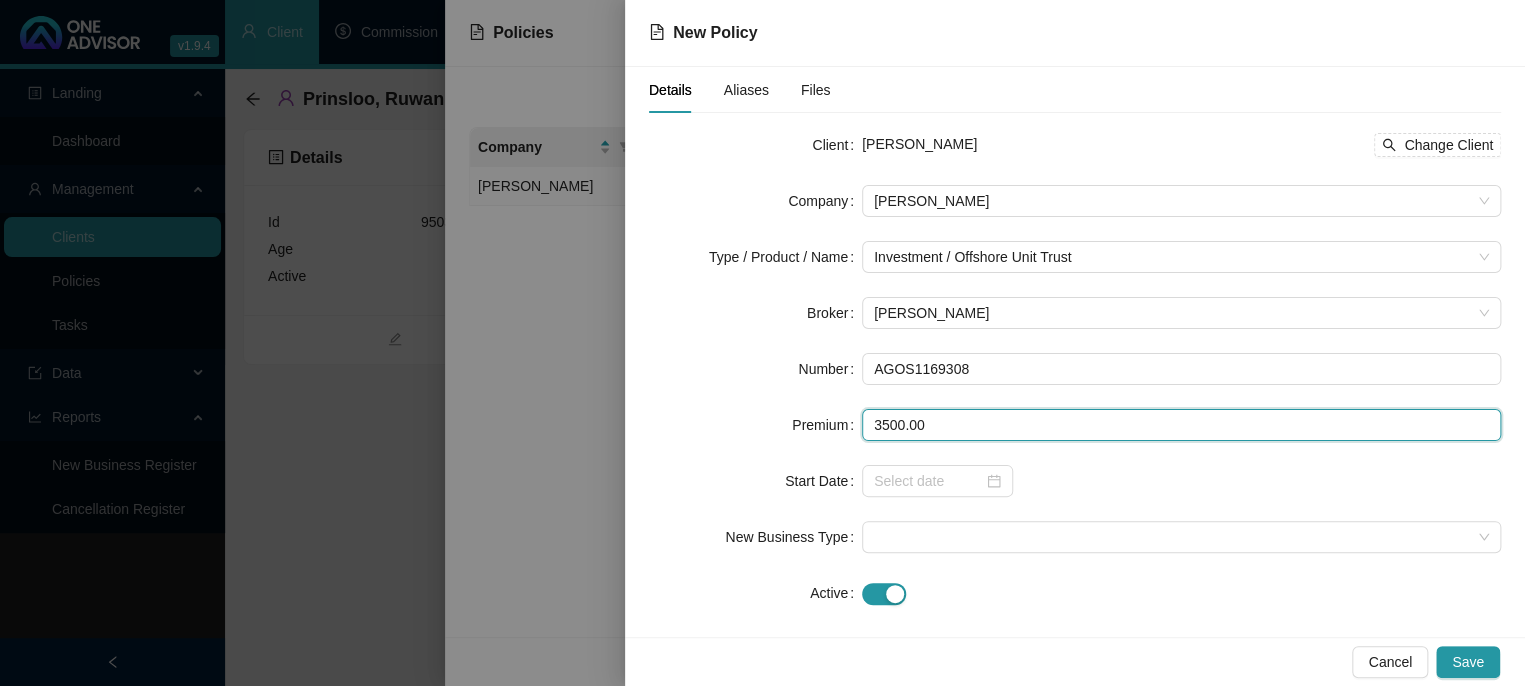 drag, startPoint x: 960, startPoint y: 423, endPoint x: 665, endPoint y: 430, distance: 295.08304 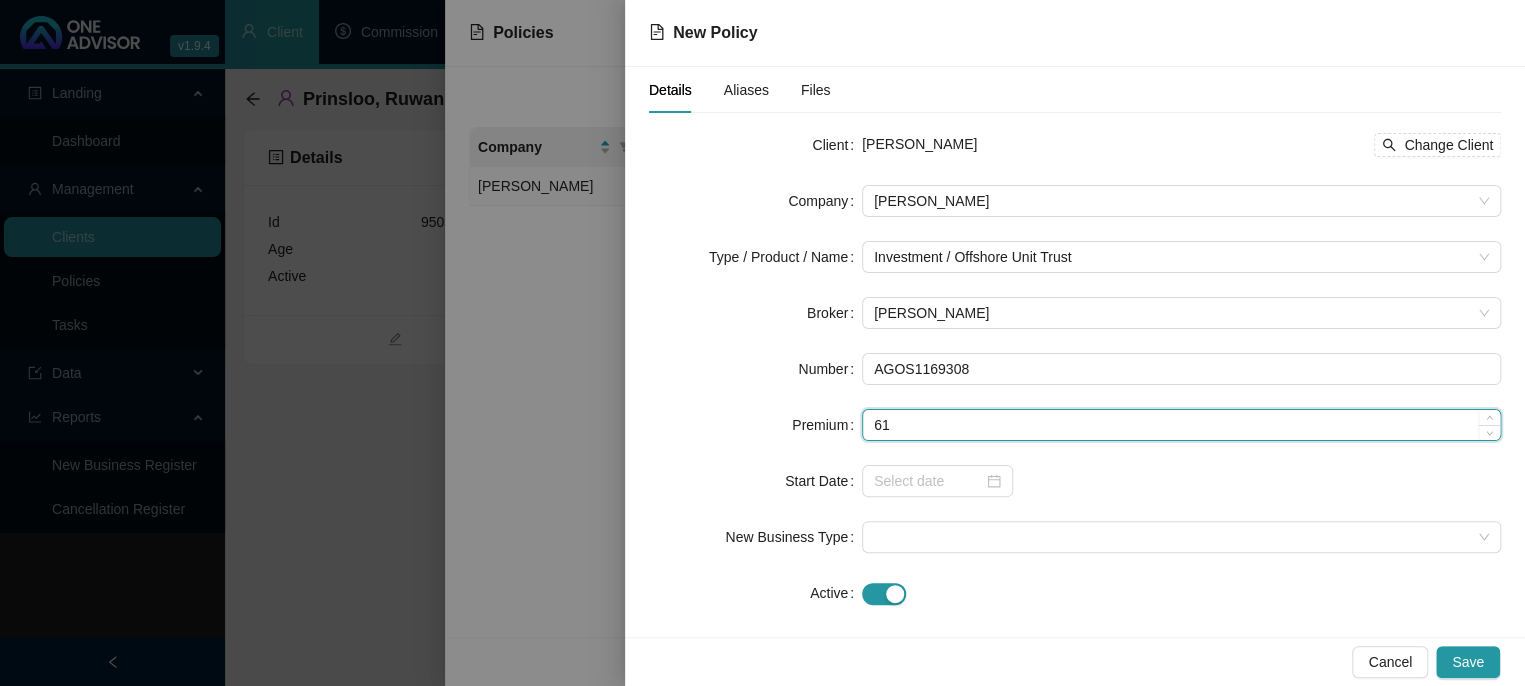 type on "6" 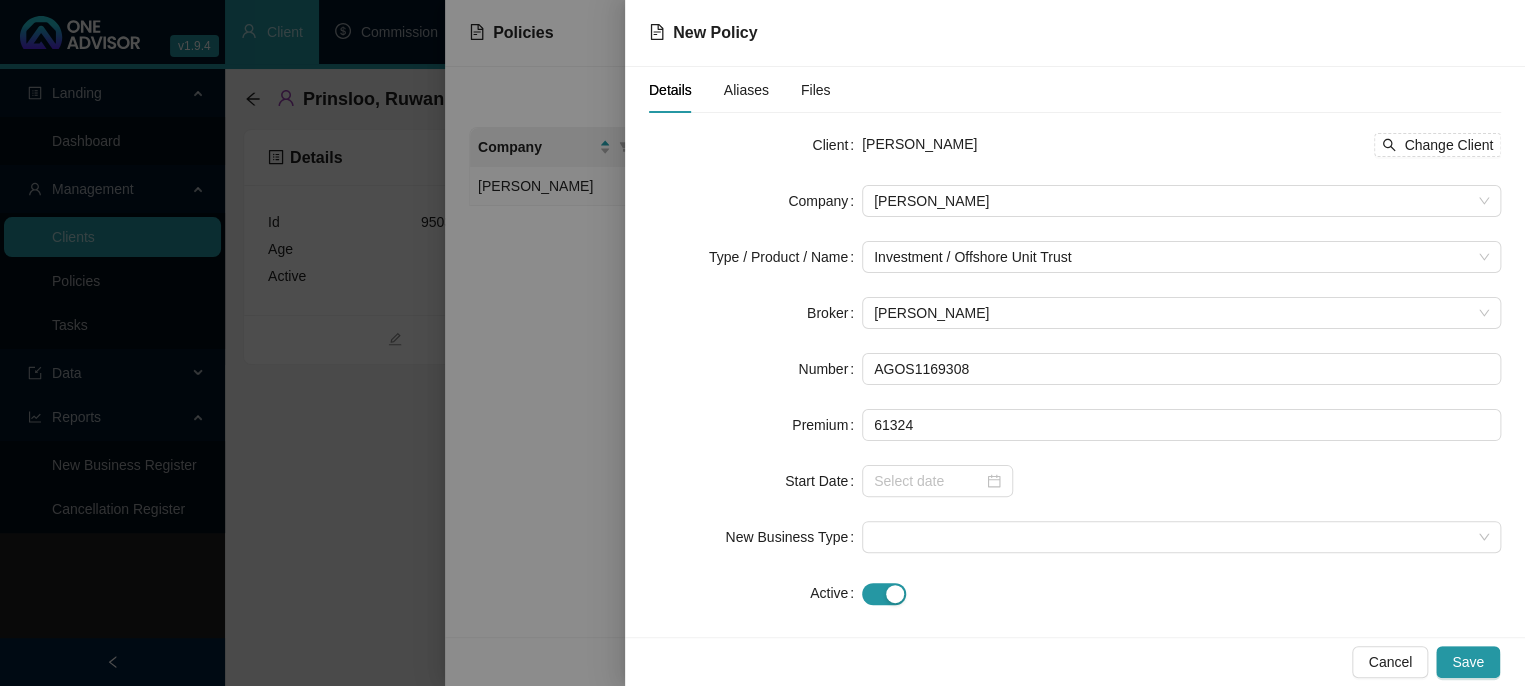 type on "61324.00" 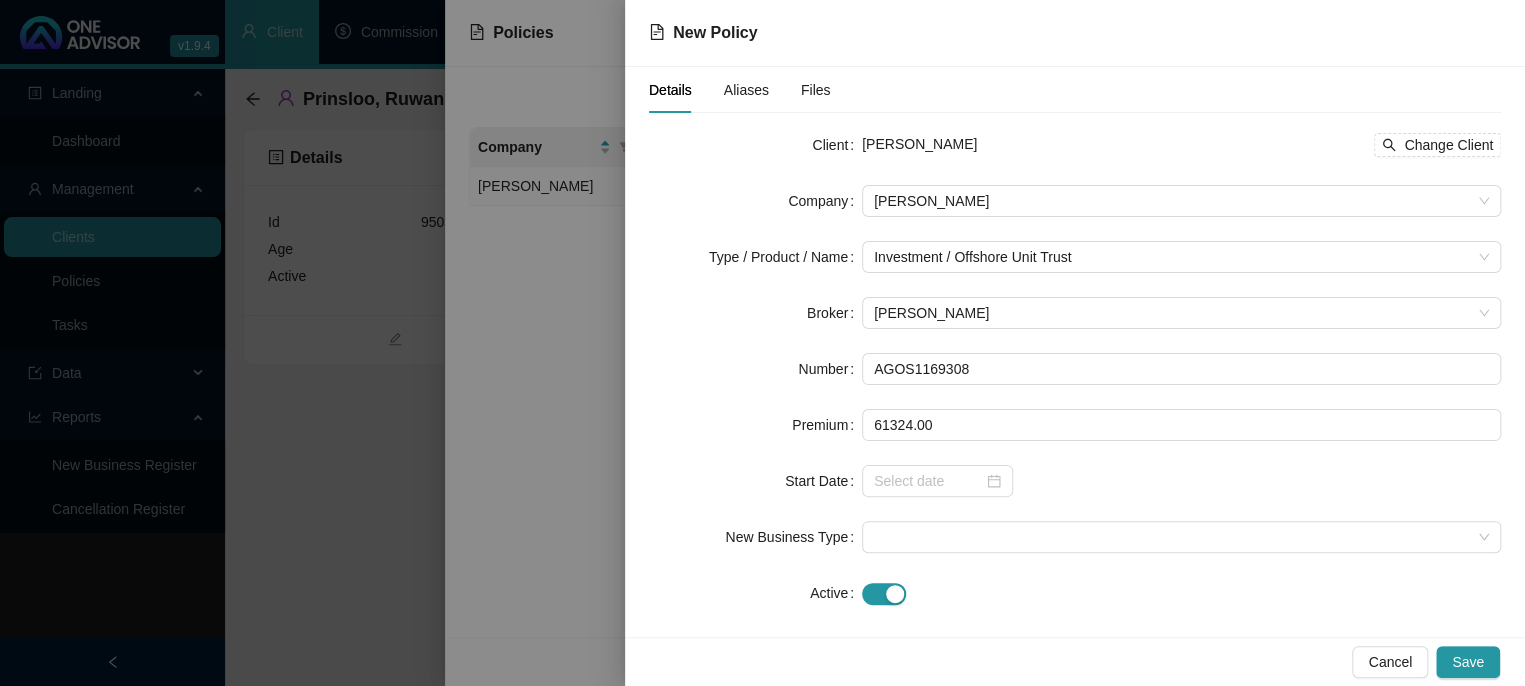 click at bounding box center [1181, 481] 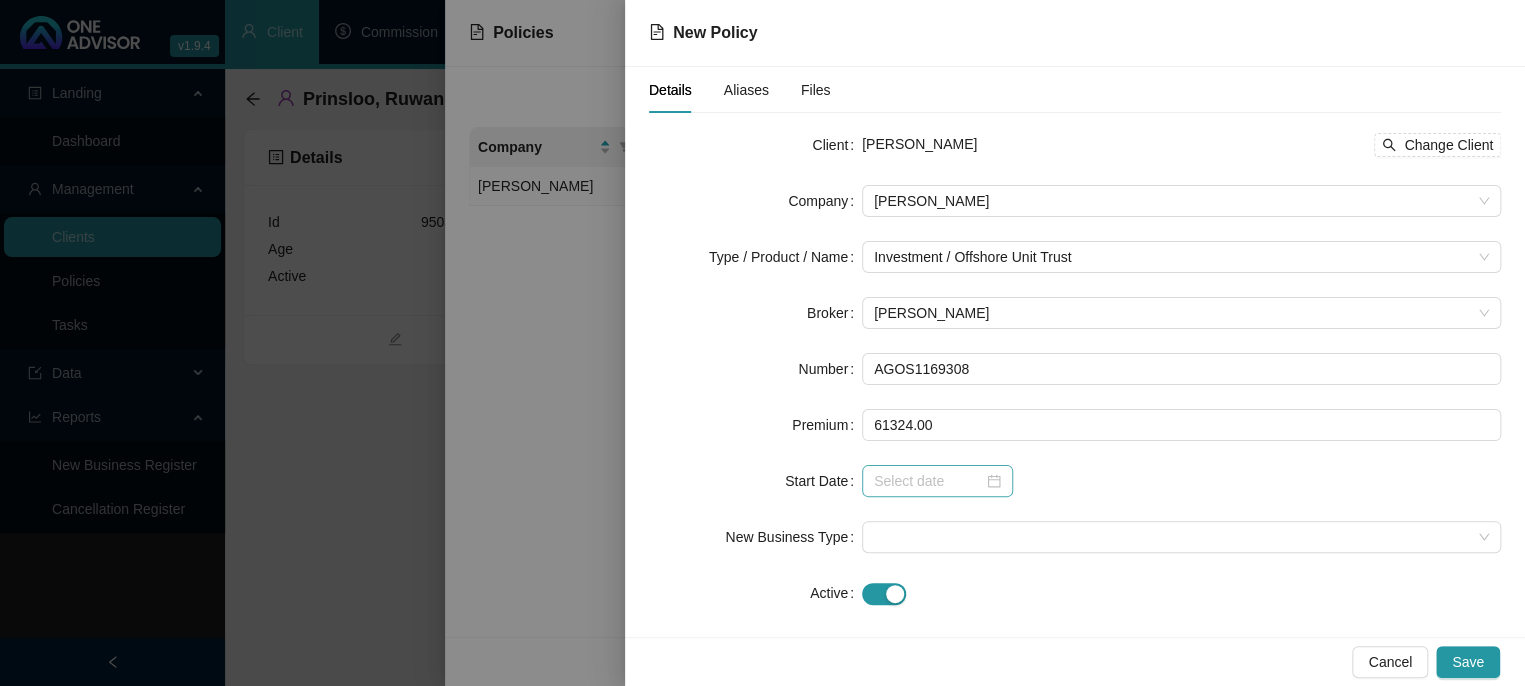 click at bounding box center (937, 481) 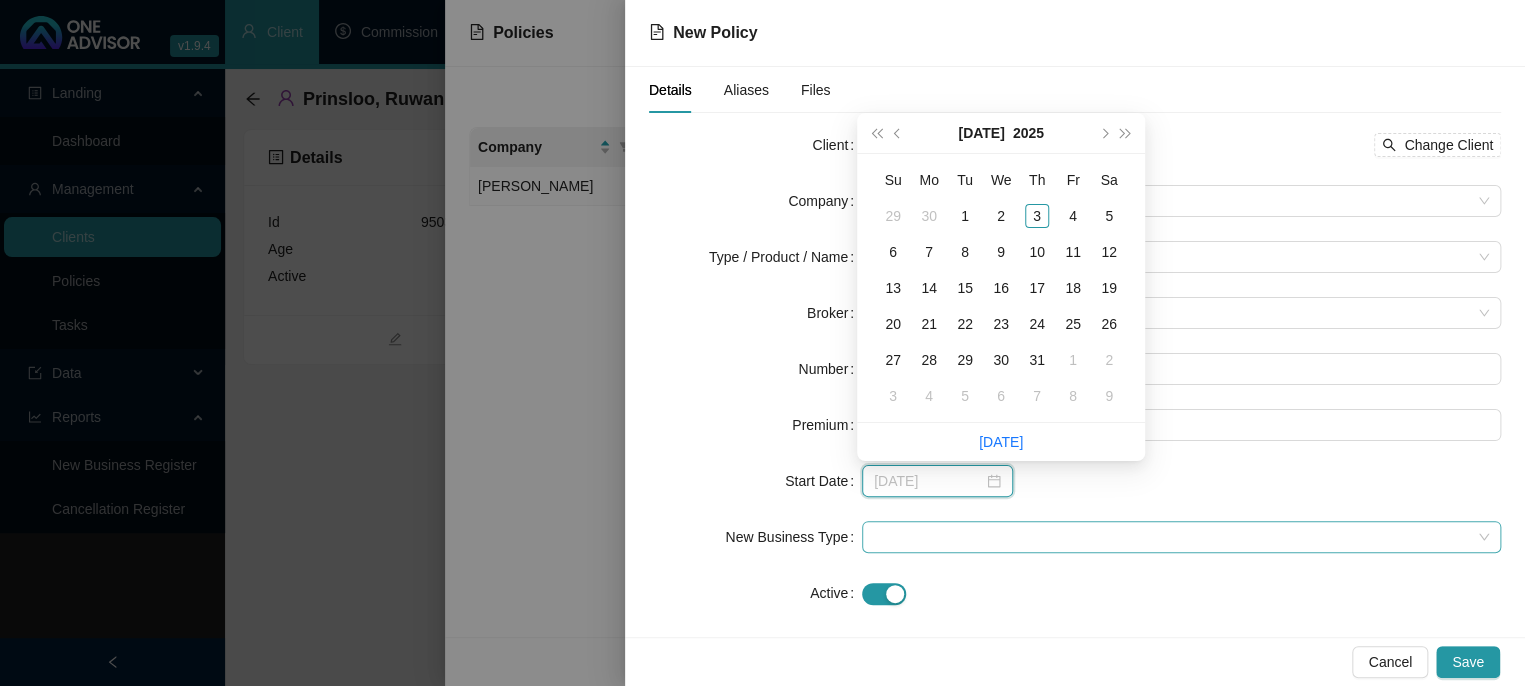 type on "2025-08-07" 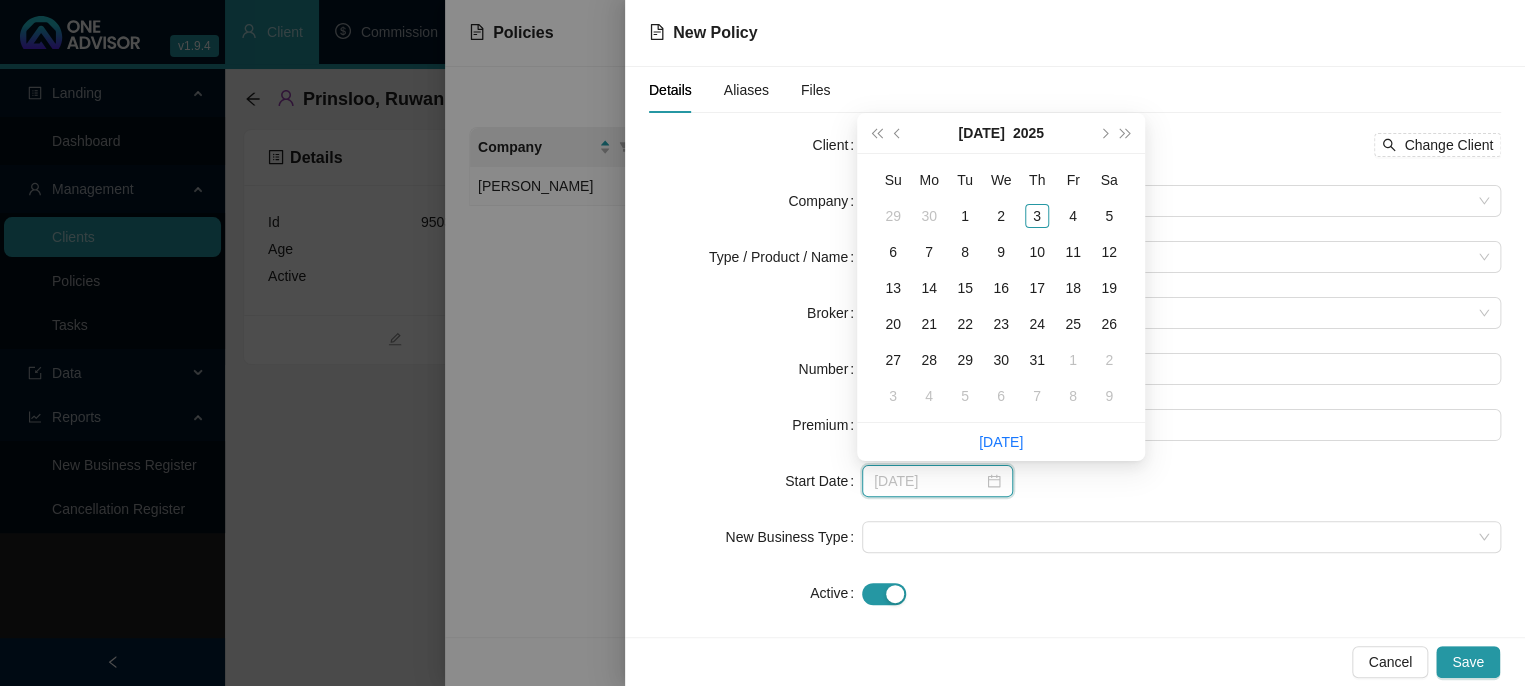 type on "2025-07-02" 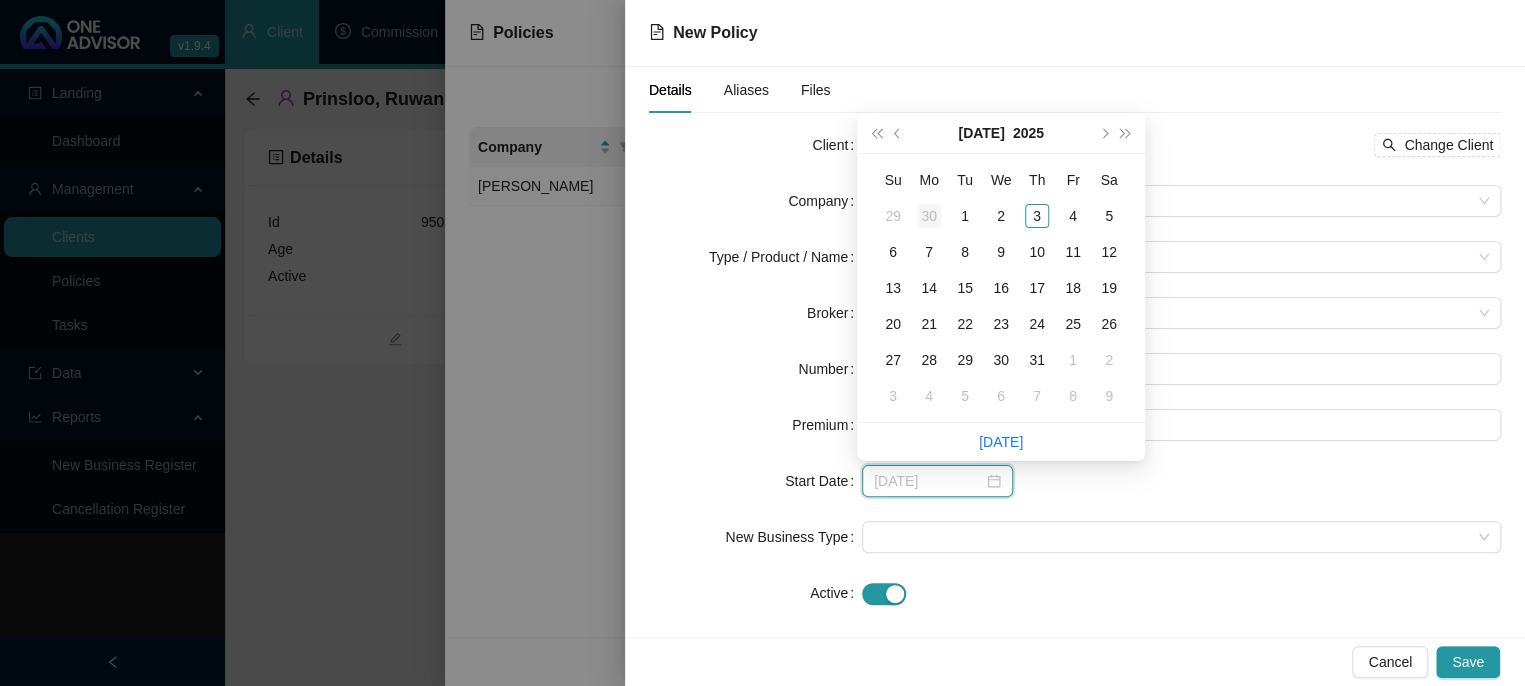 type on "2025-06-30" 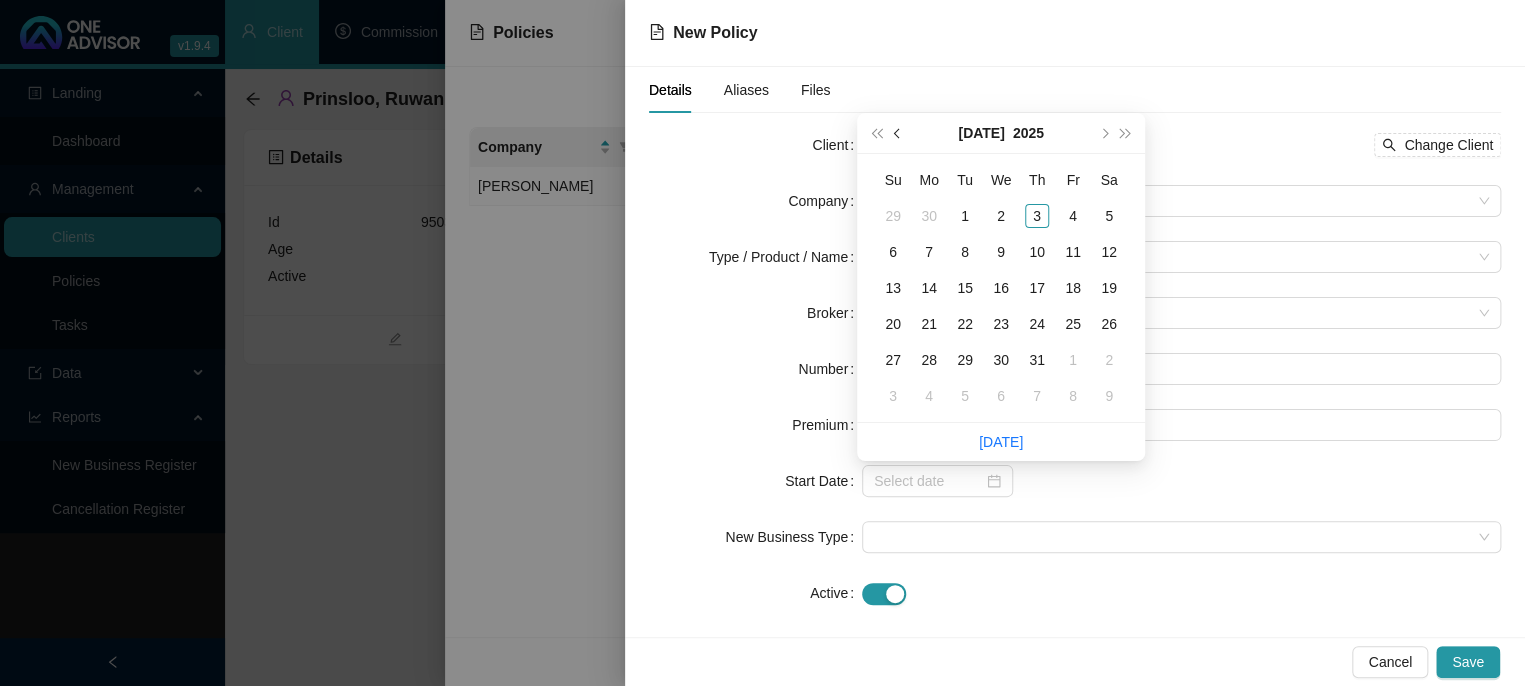 click at bounding box center [899, 133] 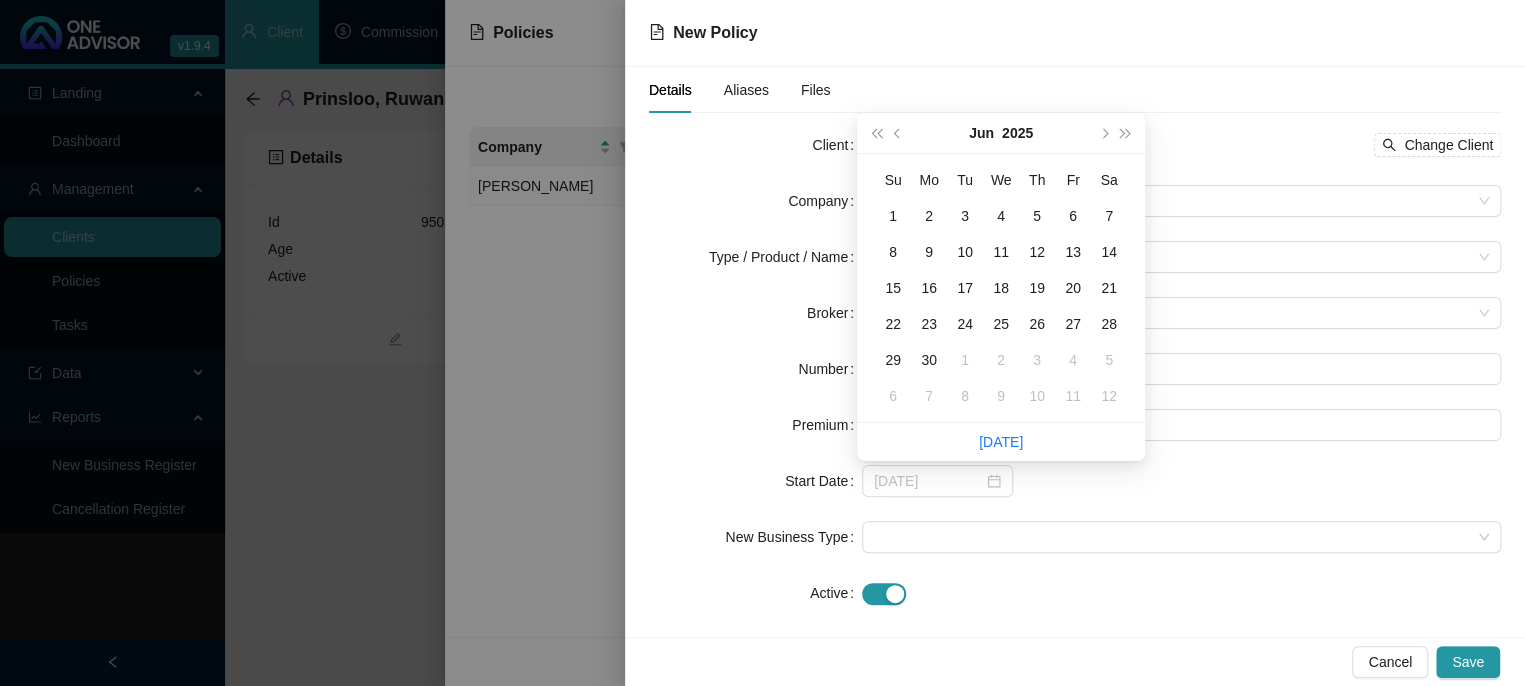 type on "2025-07-08" 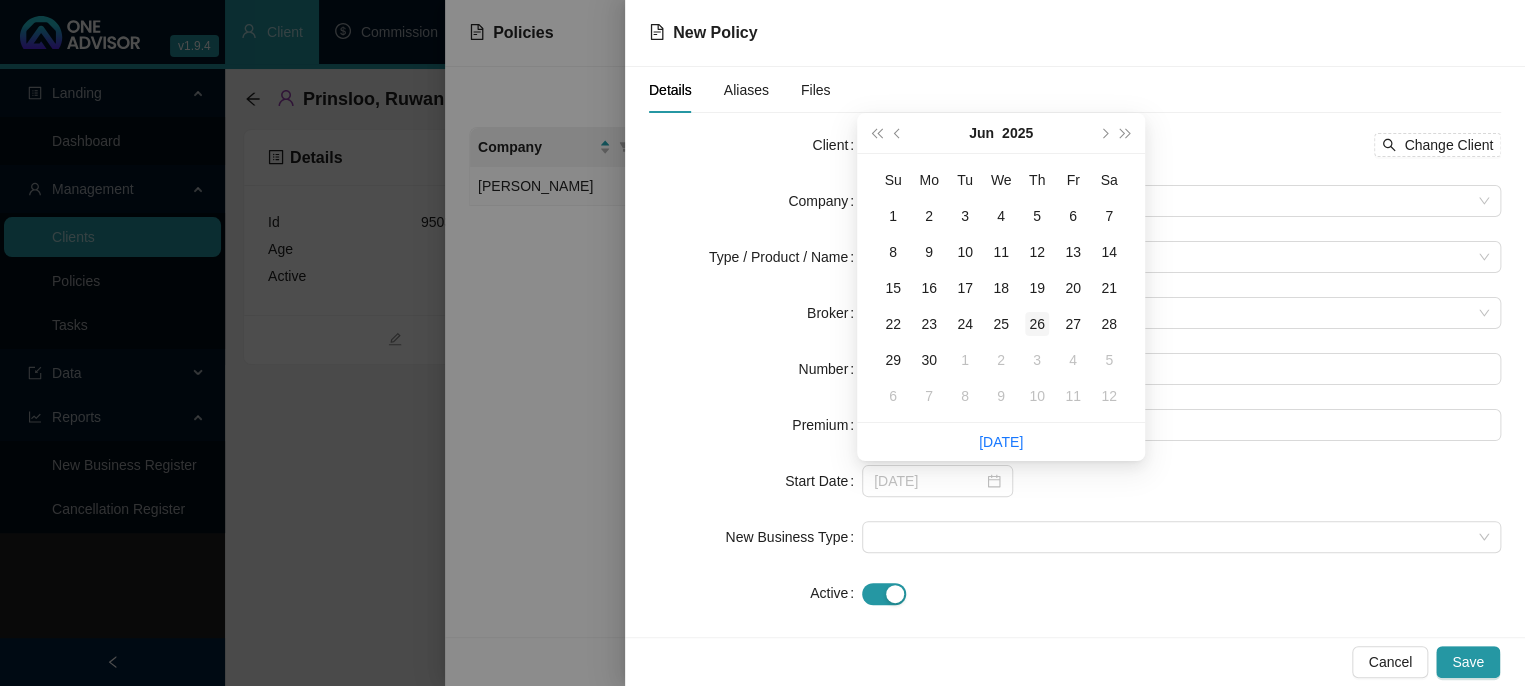 type on "2025-06-26" 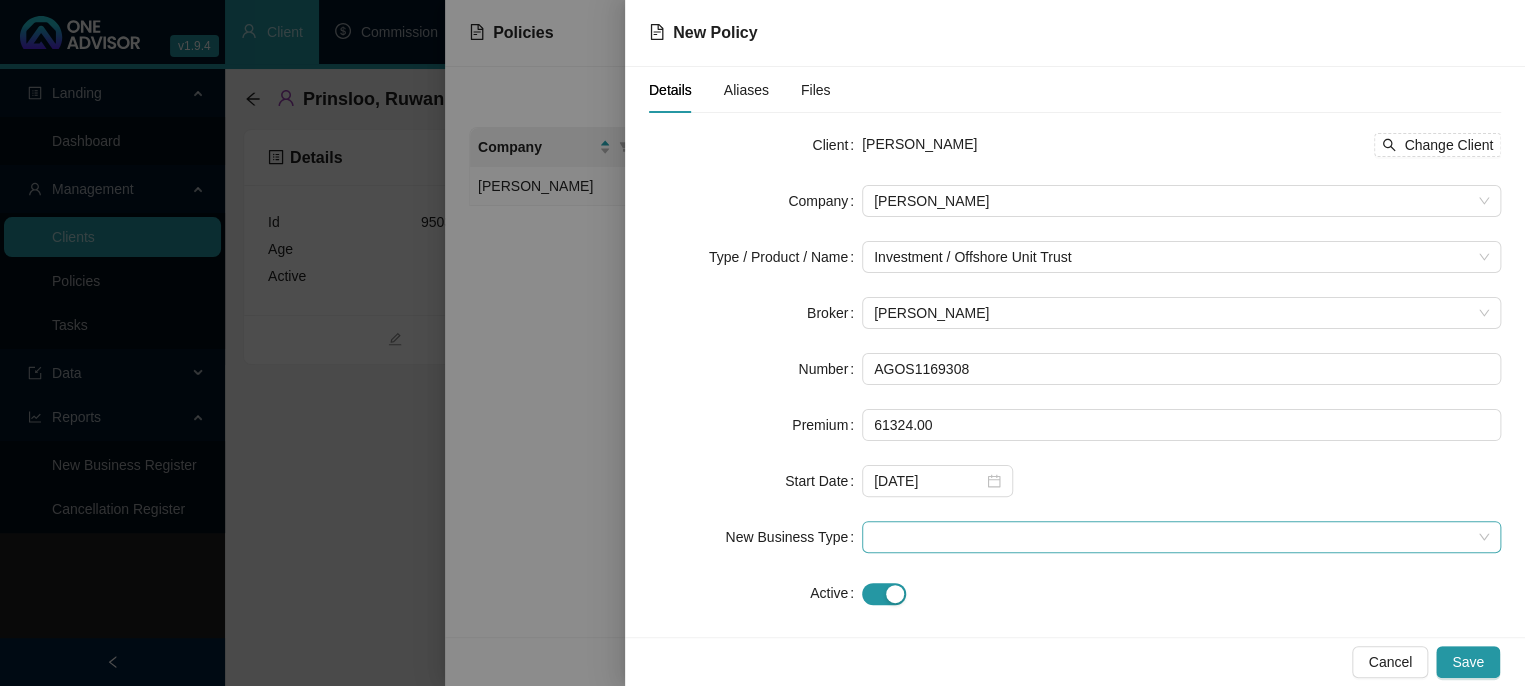 click at bounding box center (1181, 537) 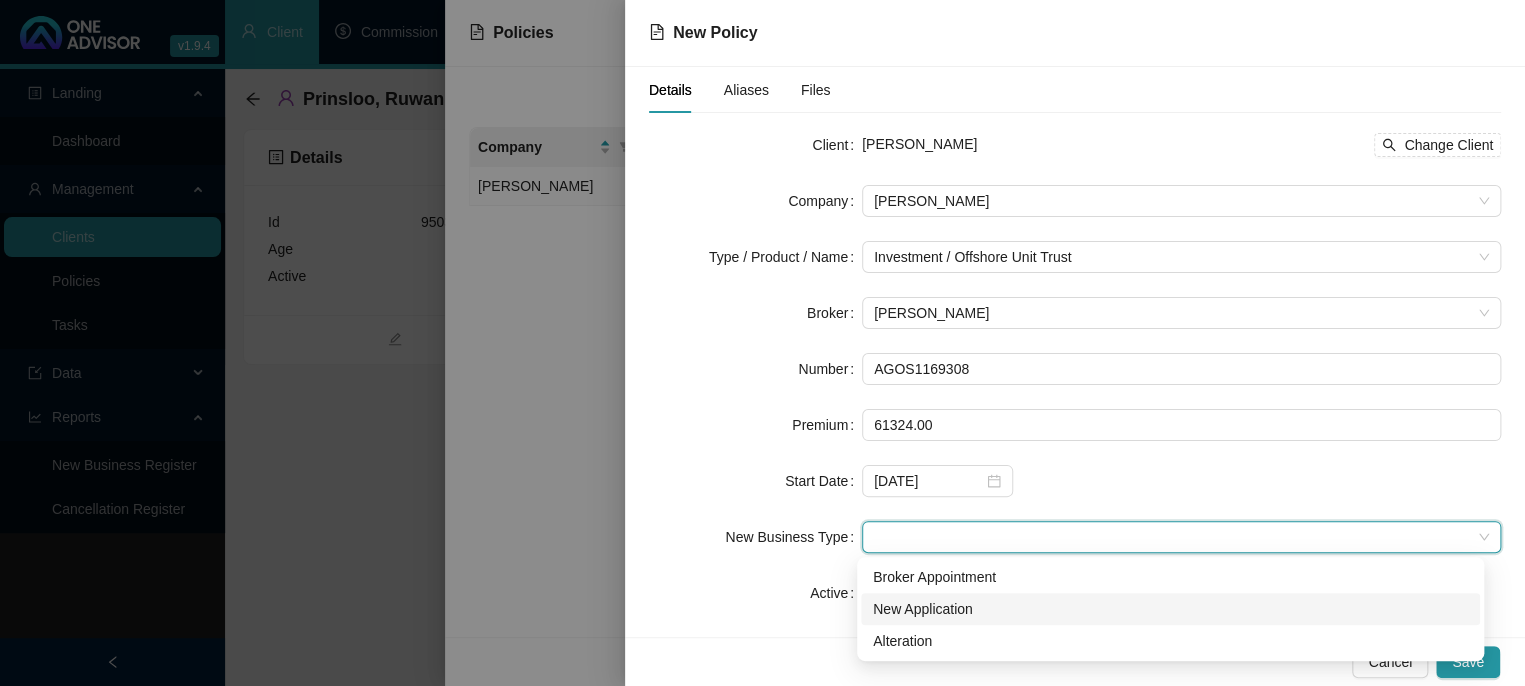 click on "New Application" at bounding box center (1170, 609) 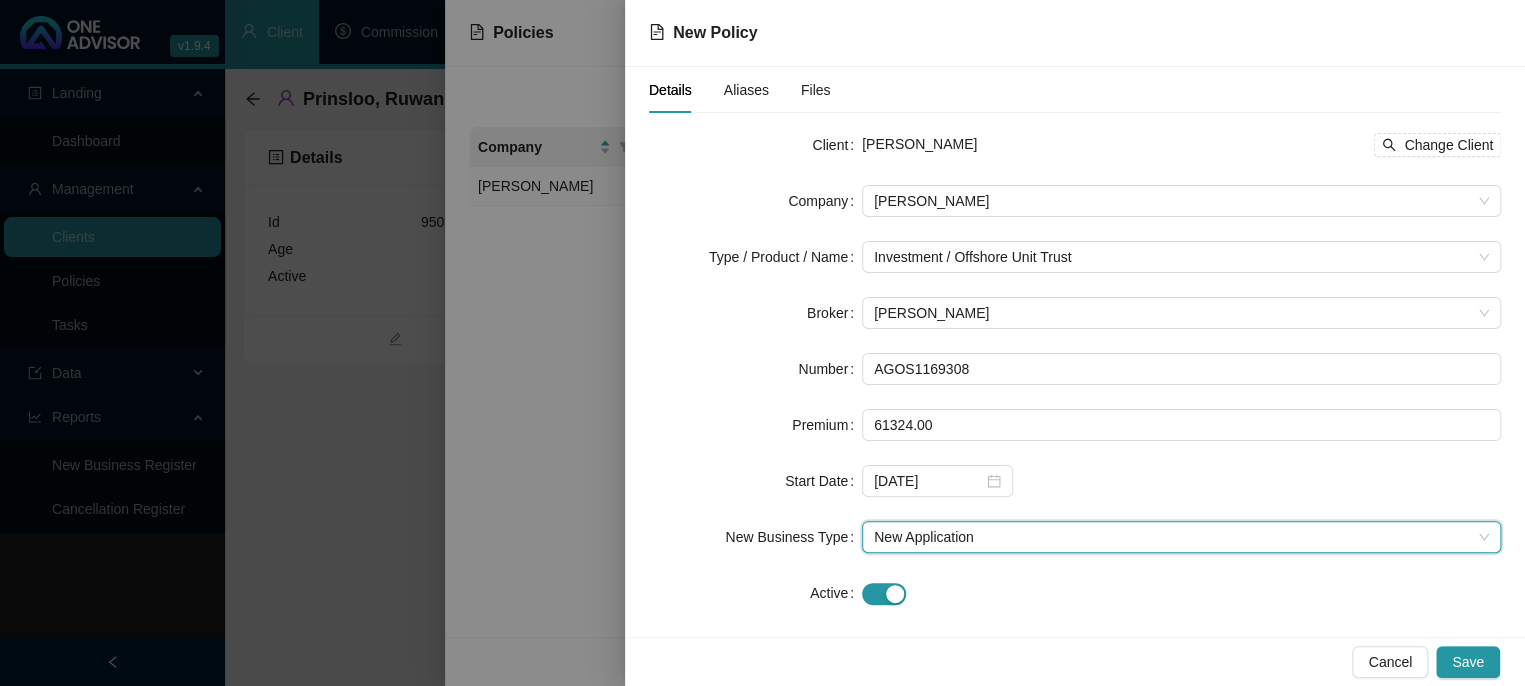 click on "Cancel Save" at bounding box center [1075, 661] 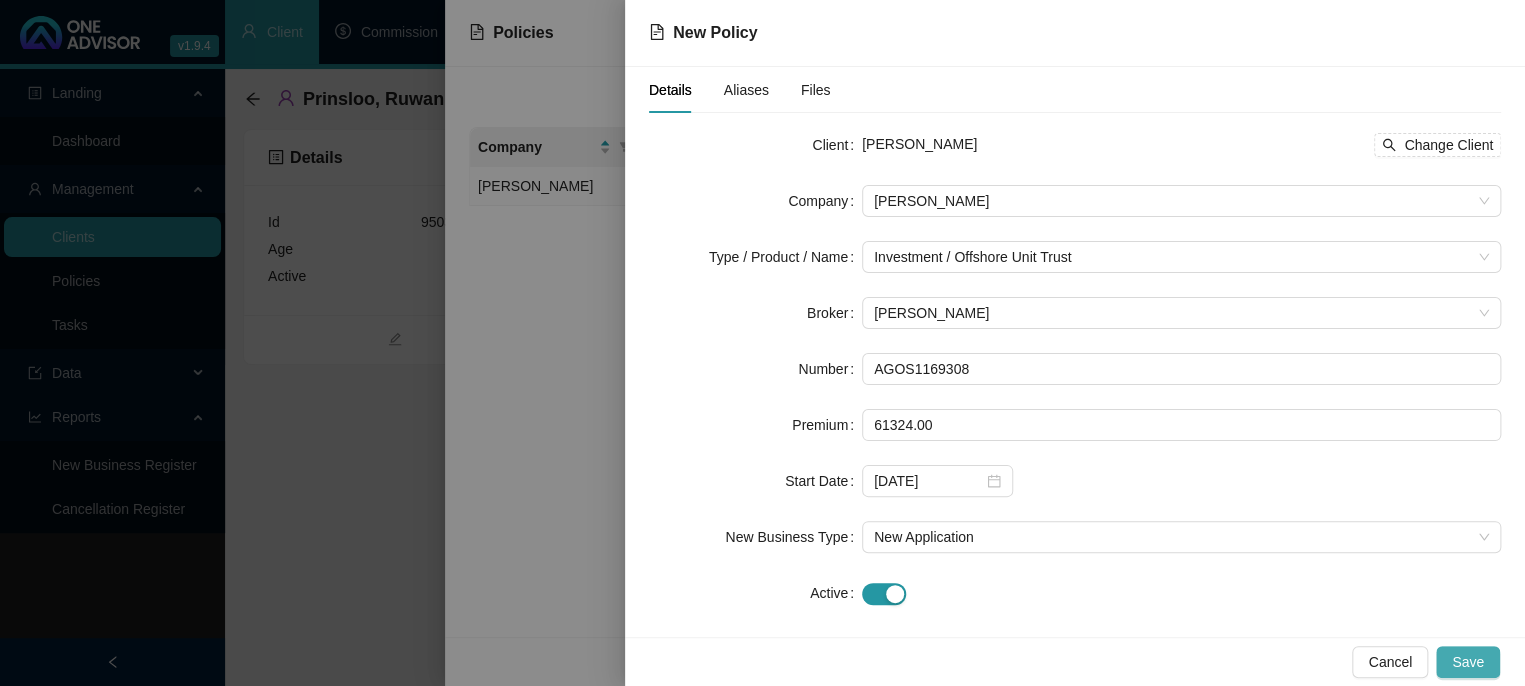 click on "Save" at bounding box center [1468, 662] 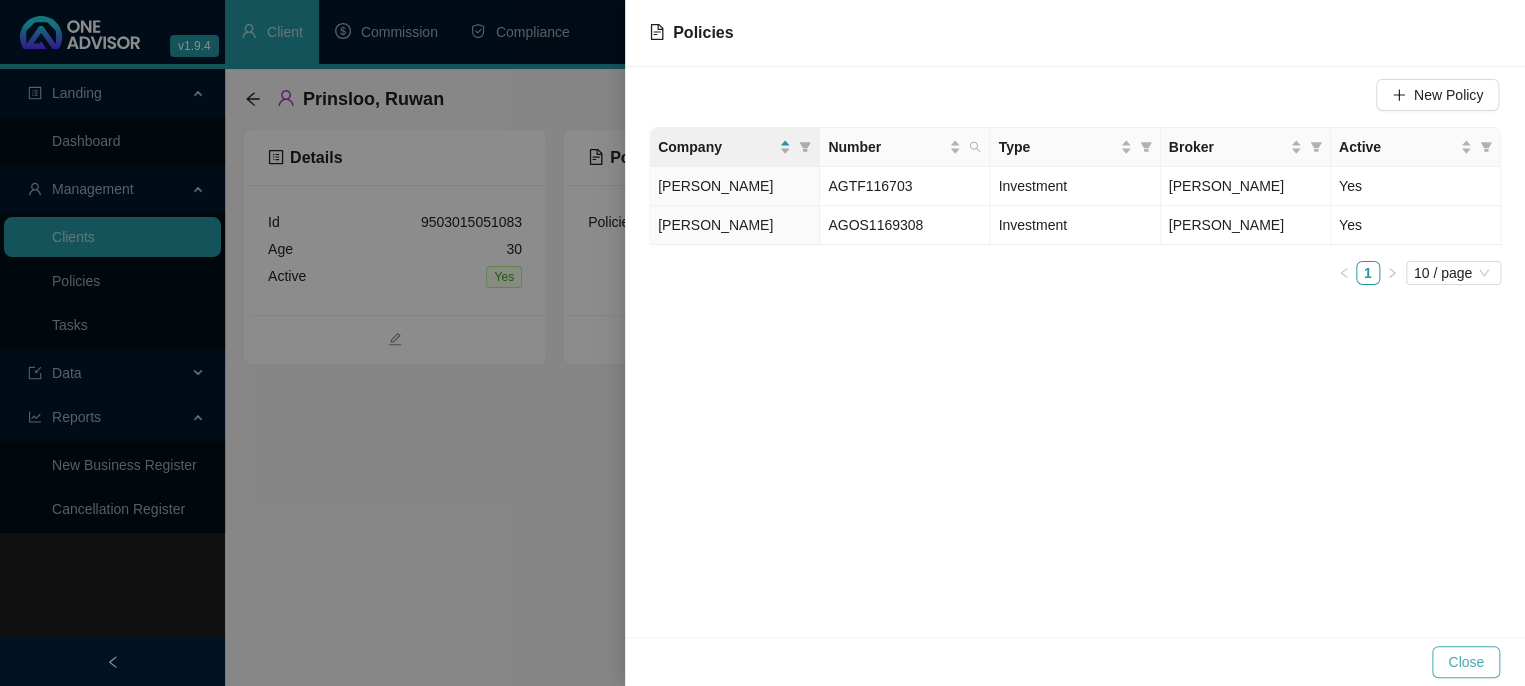 click on "Close" at bounding box center (1466, 662) 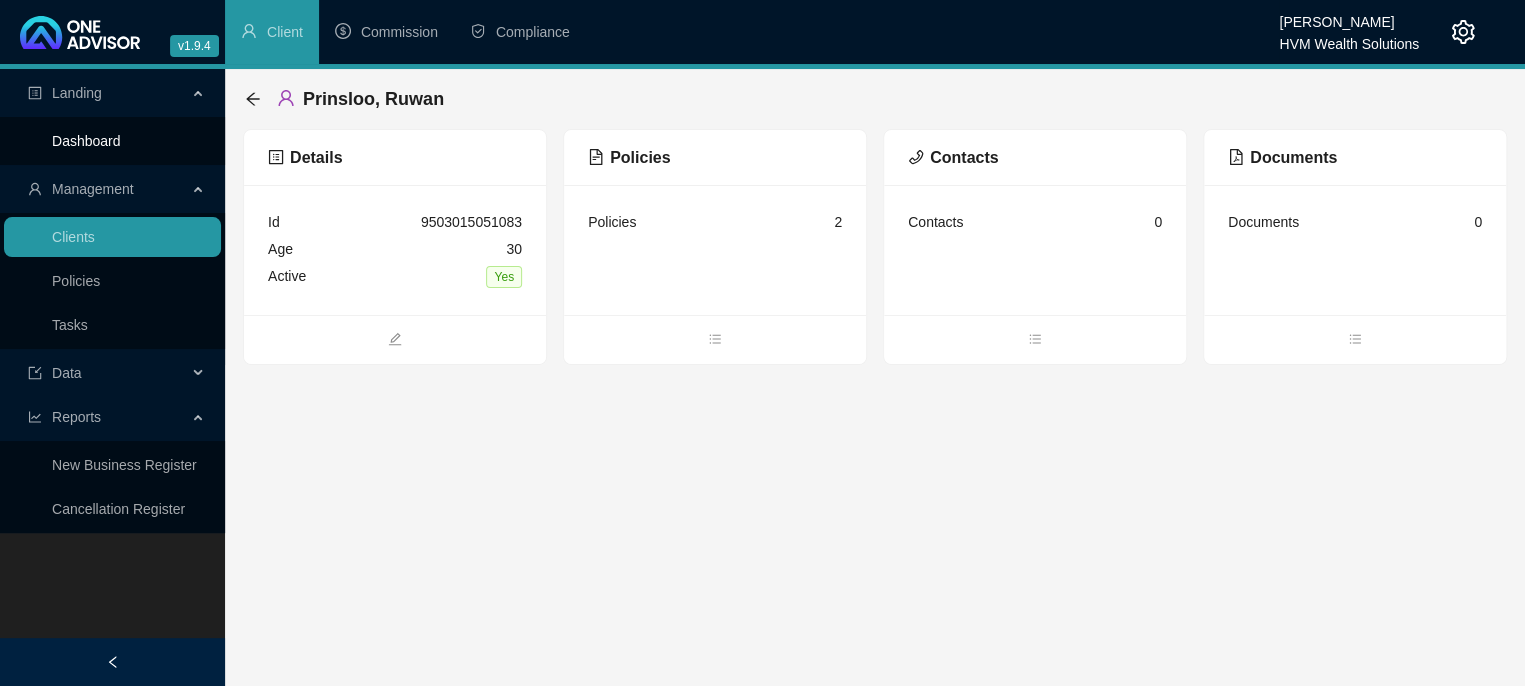 click on "Dashboard" at bounding box center [86, 141] 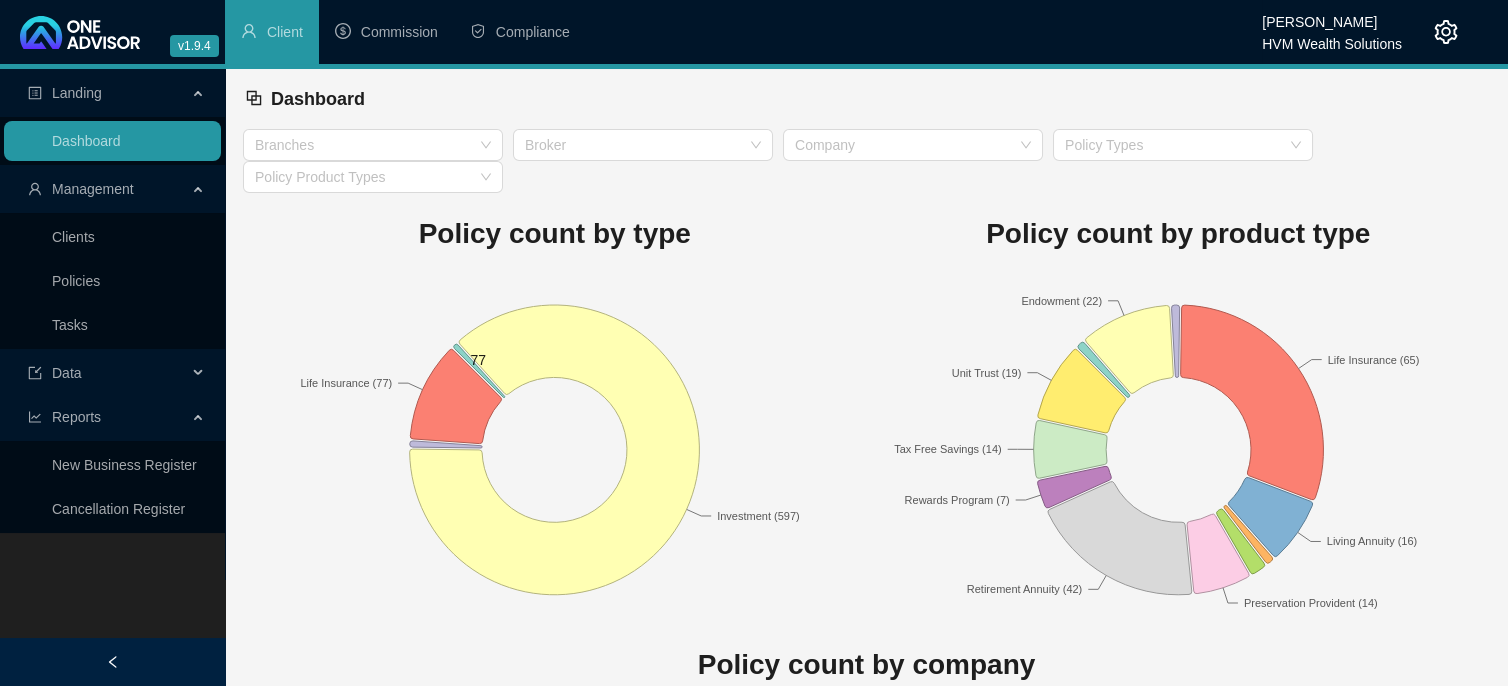 click 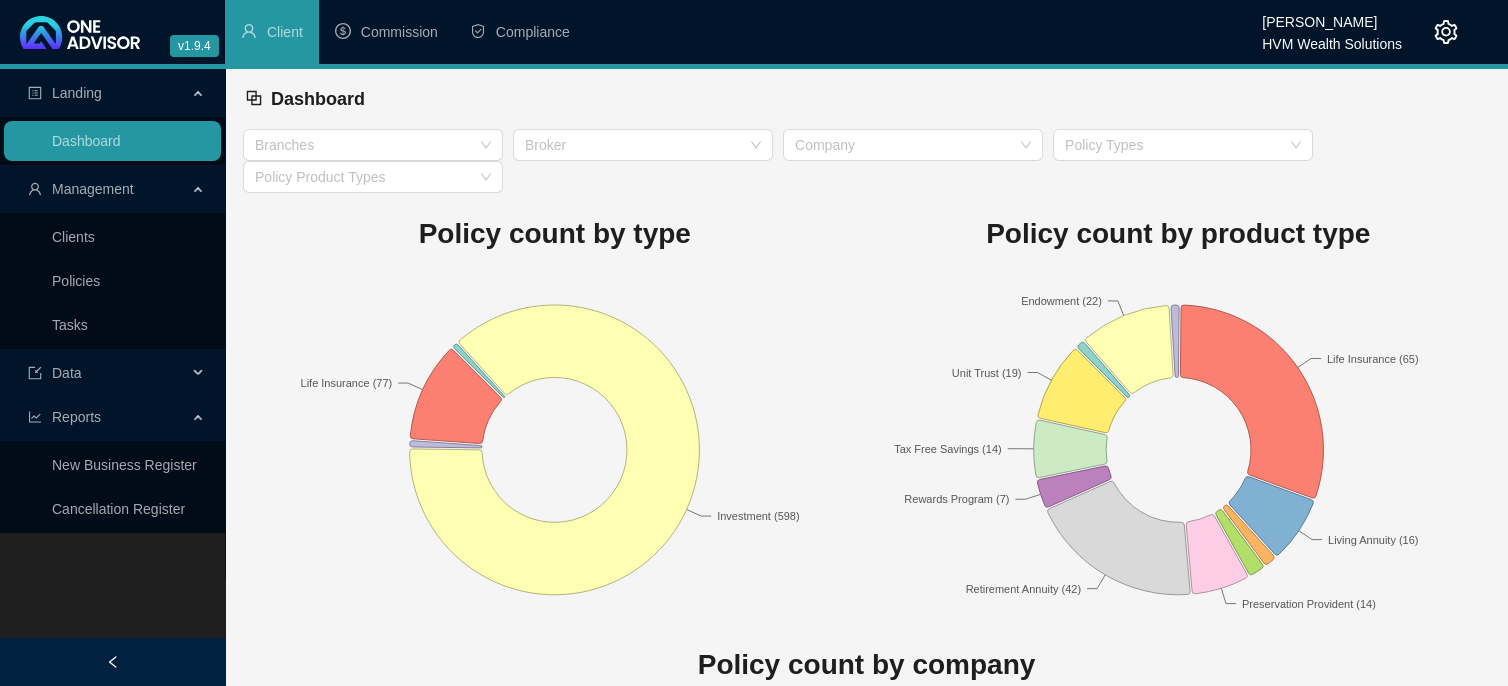 click 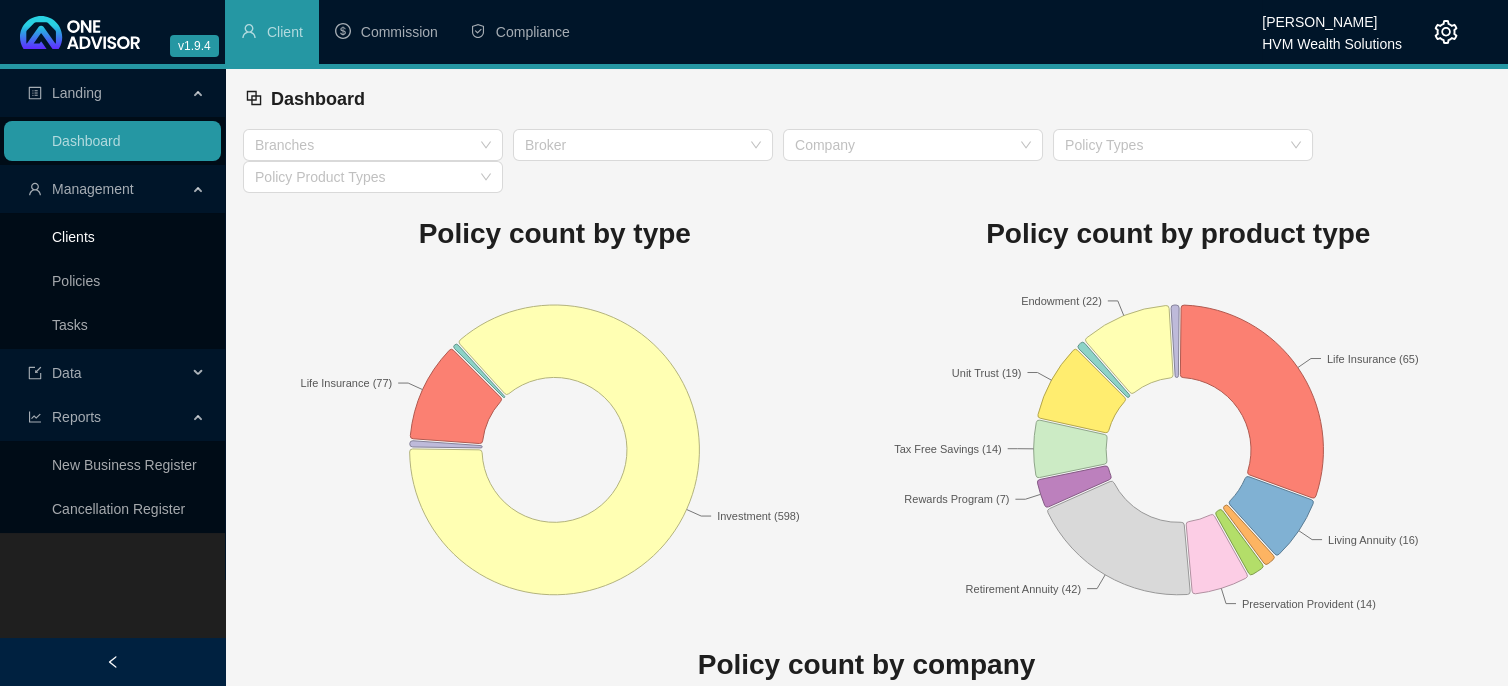 click on "Clients" at bounding box center [73, 237] 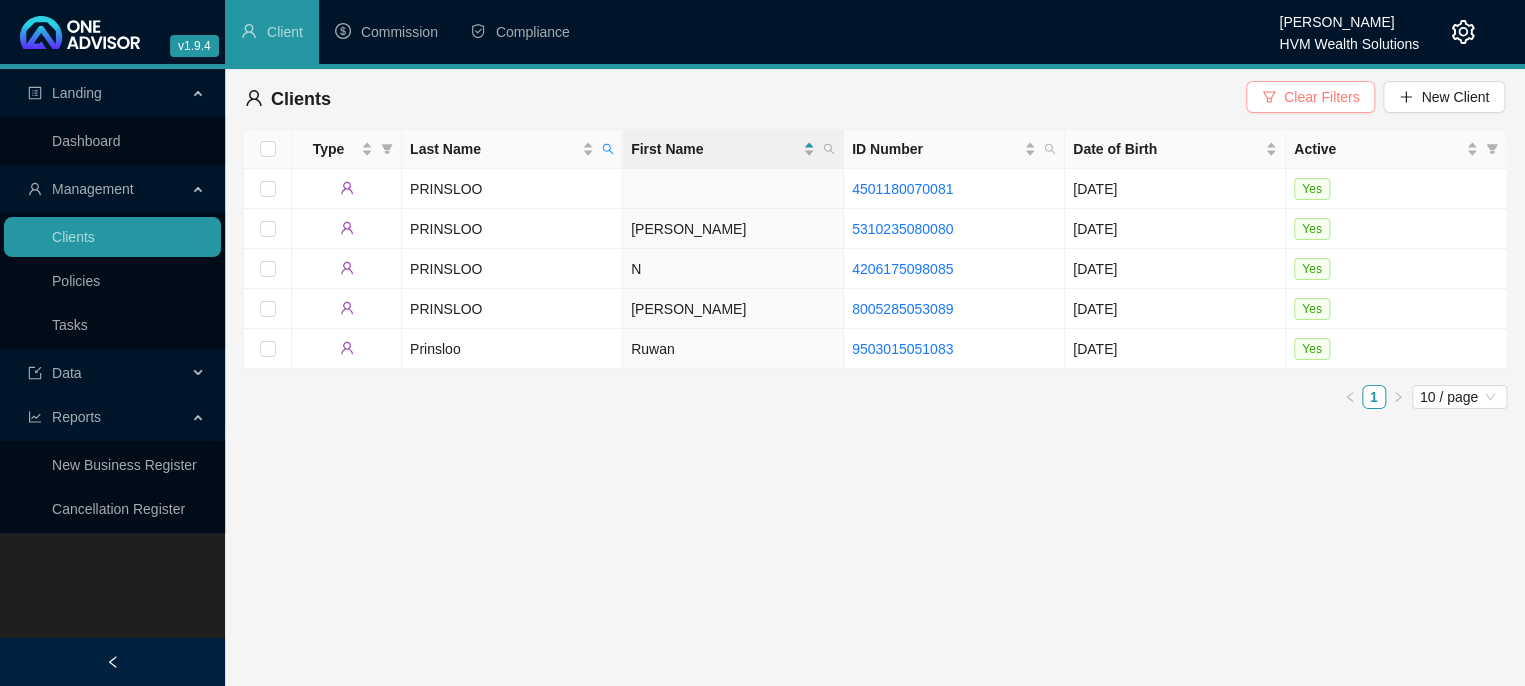 click on "Clear Filters New Client" at bounding box center [1375, 99] 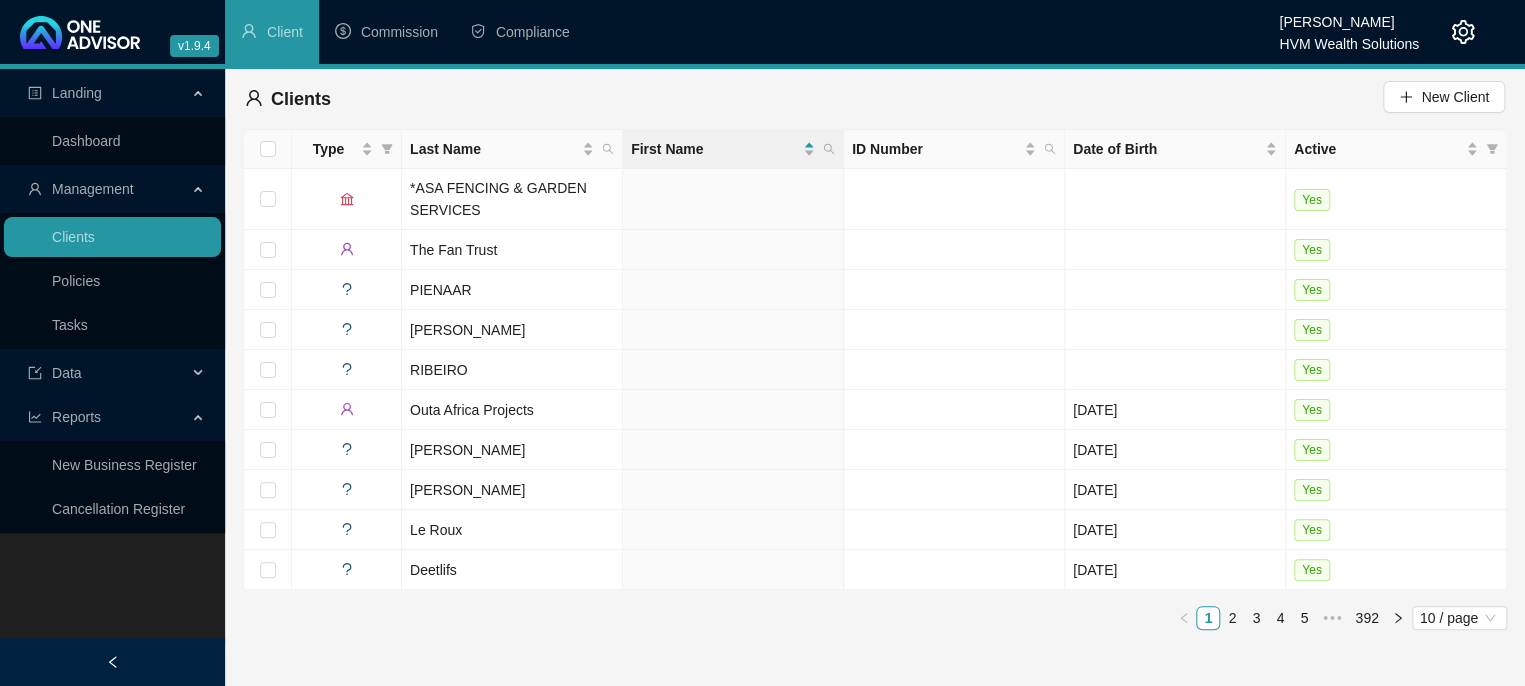 click on "v1.9.4 Carla Roodt HVM Wealth Solutions Client Commission Compliance" at bounding box center (762, 34) 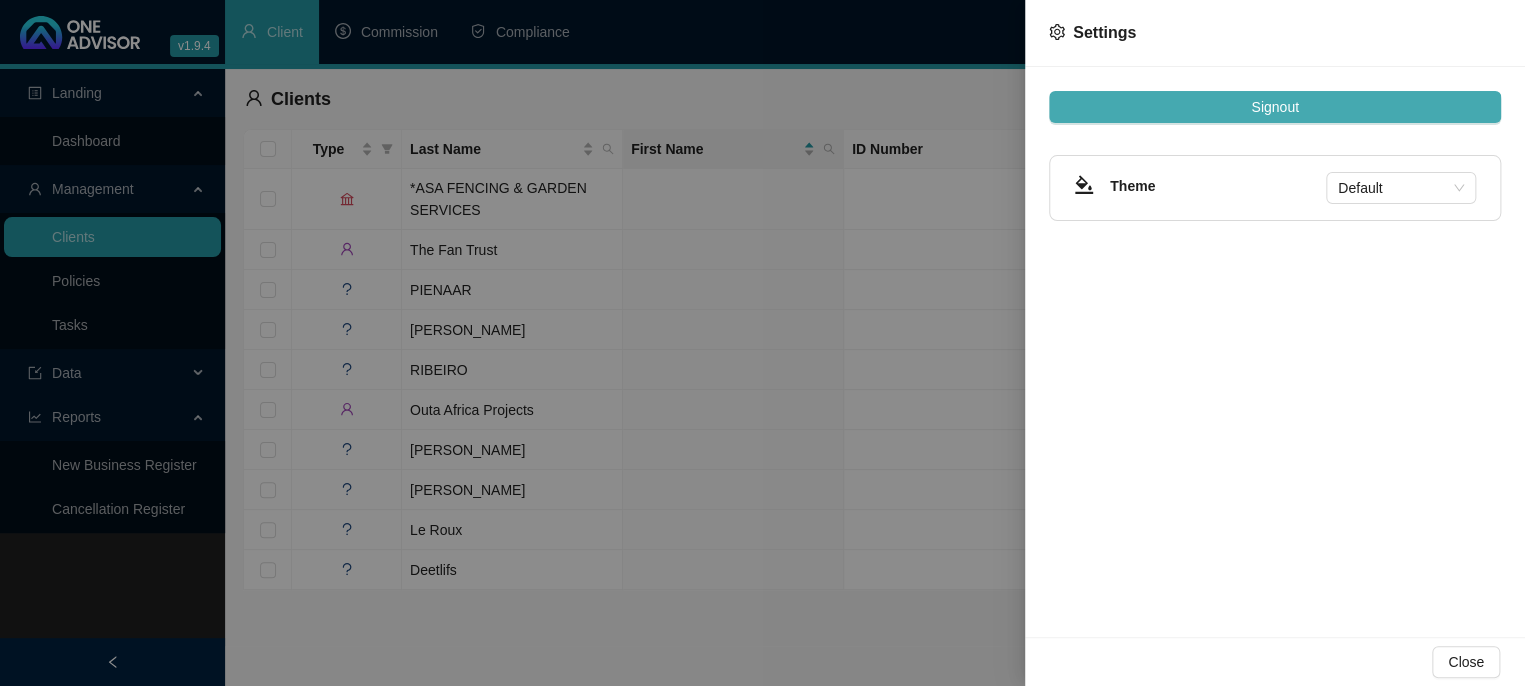 click on "Signout" at bounding box center [1275, 107] 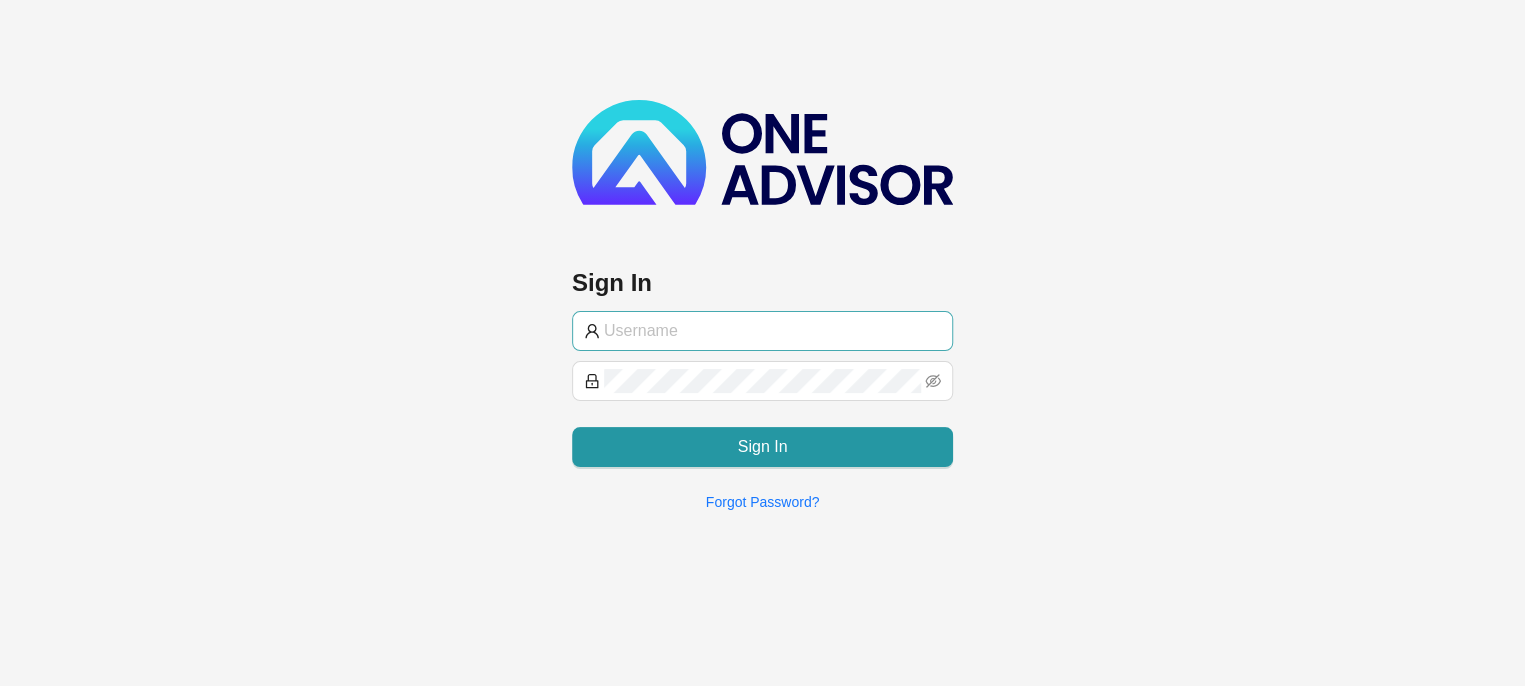 type on "[PERSON_NAME][EMAIL_ADDRESS][DOMAIN_NAME]" 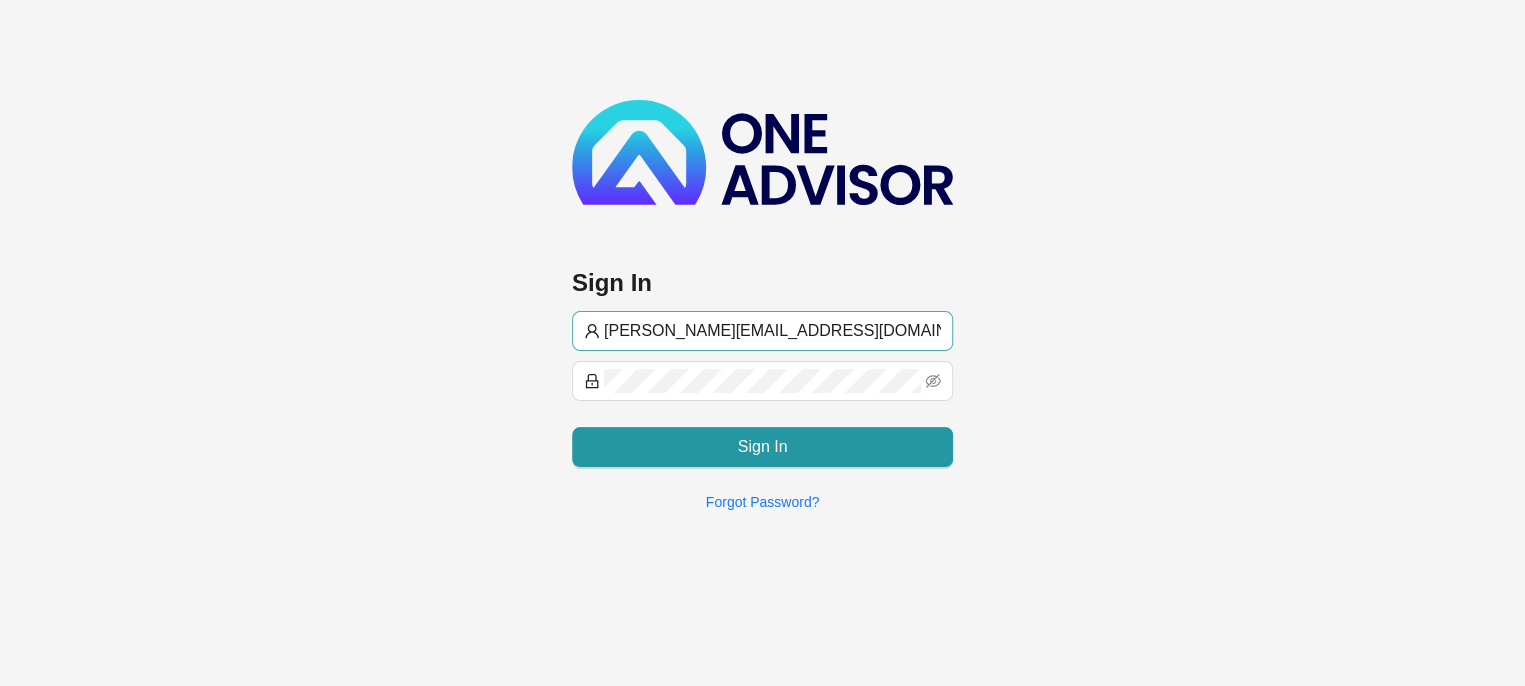click on "[PERSON_NAME][EMAIL_ADDRESS][DOMAIN_NAME]" at bounding box center (762, 331) 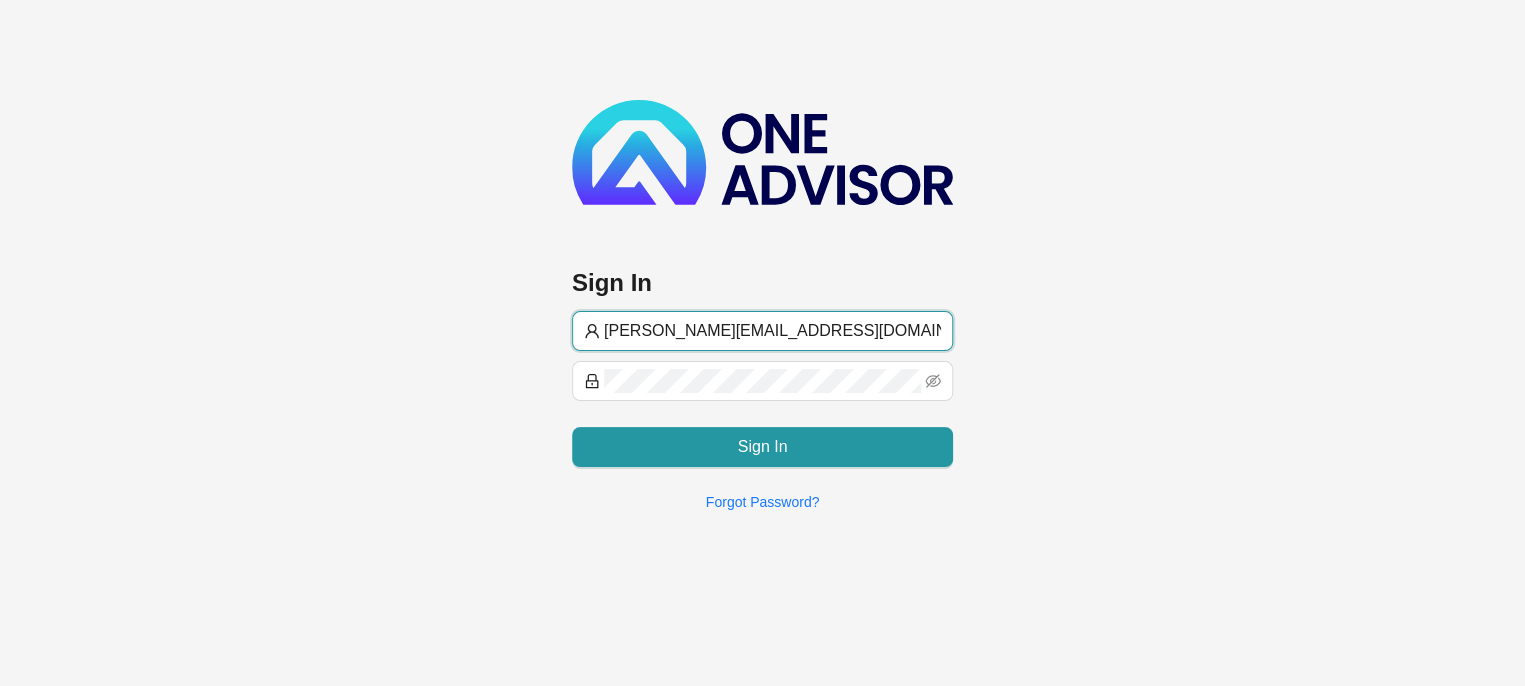 drag, startPoint x: 769, startPoint y: 326, endPoint x: 378, endPoint y: 327, distance: 391.00128 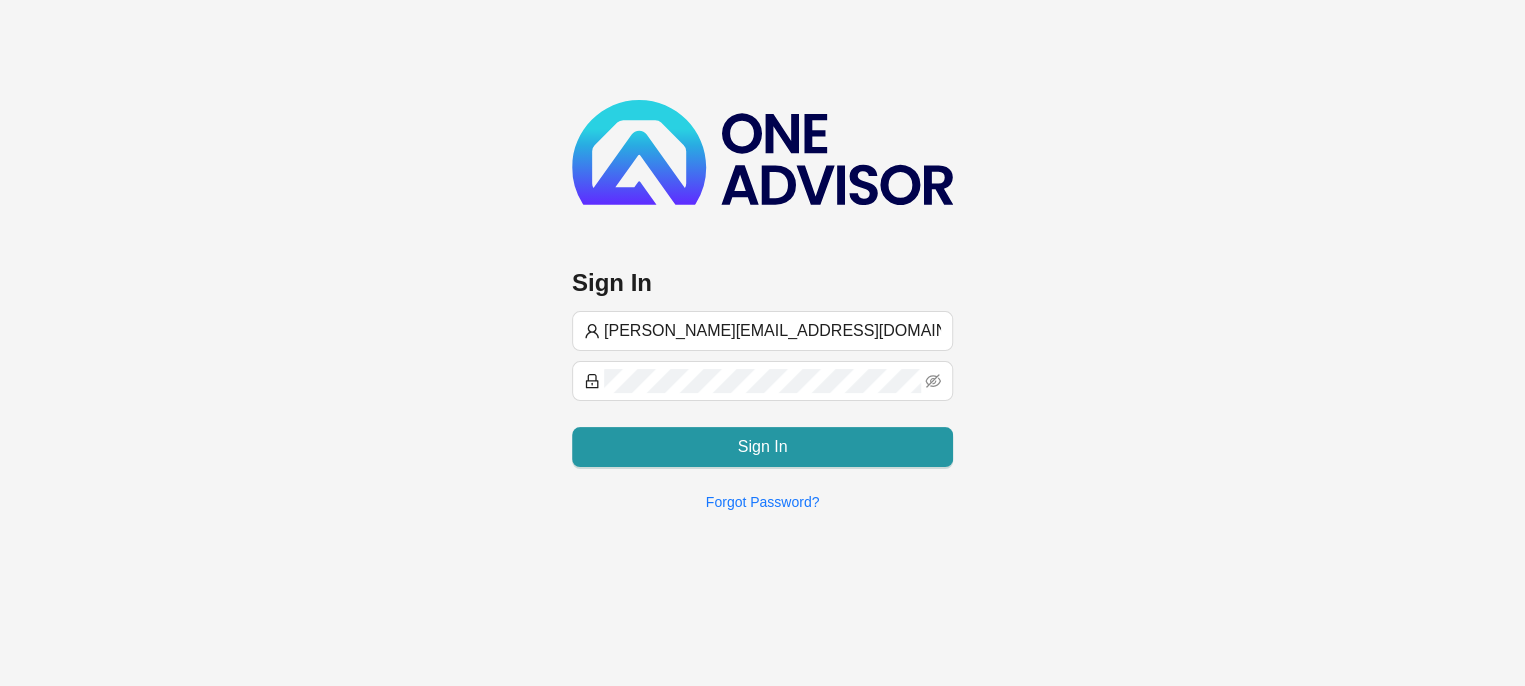 click on "Sign In [PERSON_NAME][EMAIL_ADDRESS][DOMAIN_NAME] Sign In Forgot Password?" at bounding box center [762, 343] 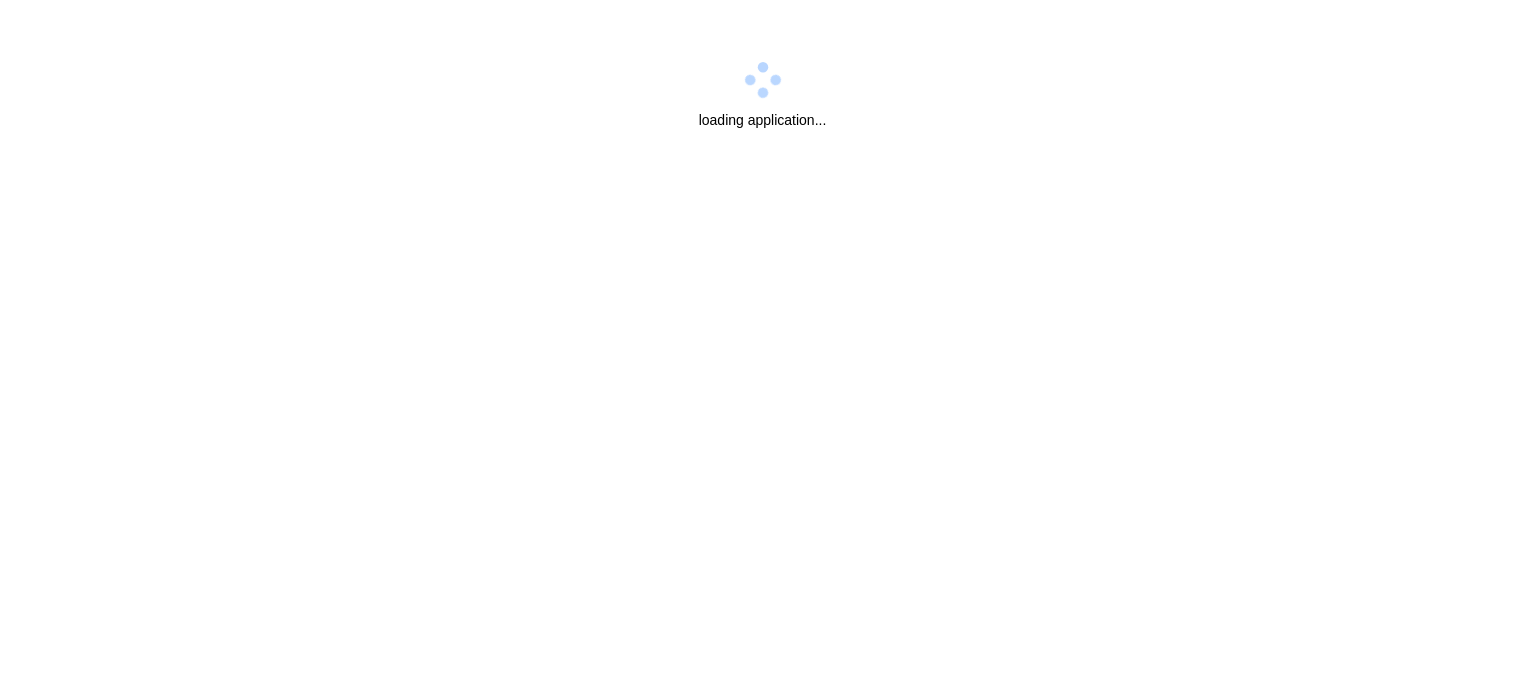 scroll, scrollTop: 0, scrollLeft: 0, axis: both 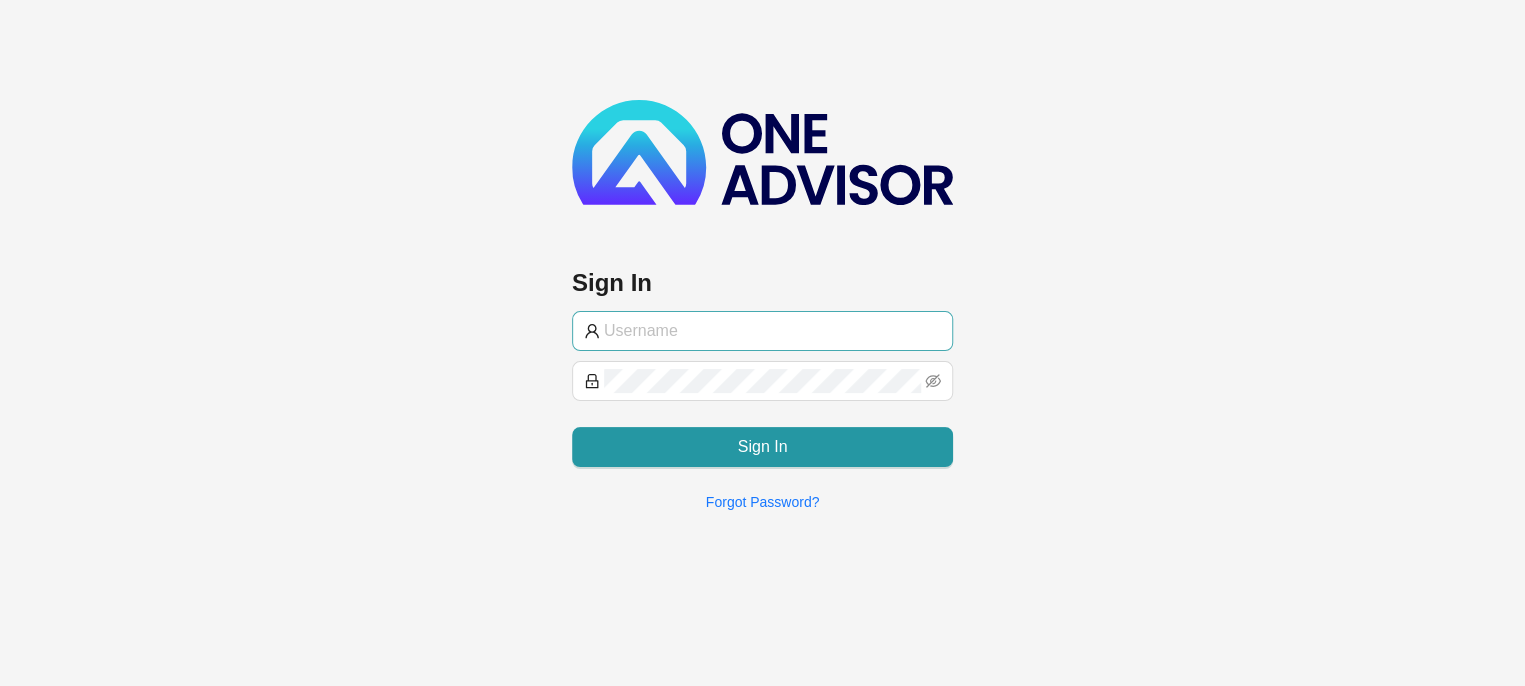 type on "[PERSON_NAME][EMAIL_ADDRESS][DOMAIN_NAME]" 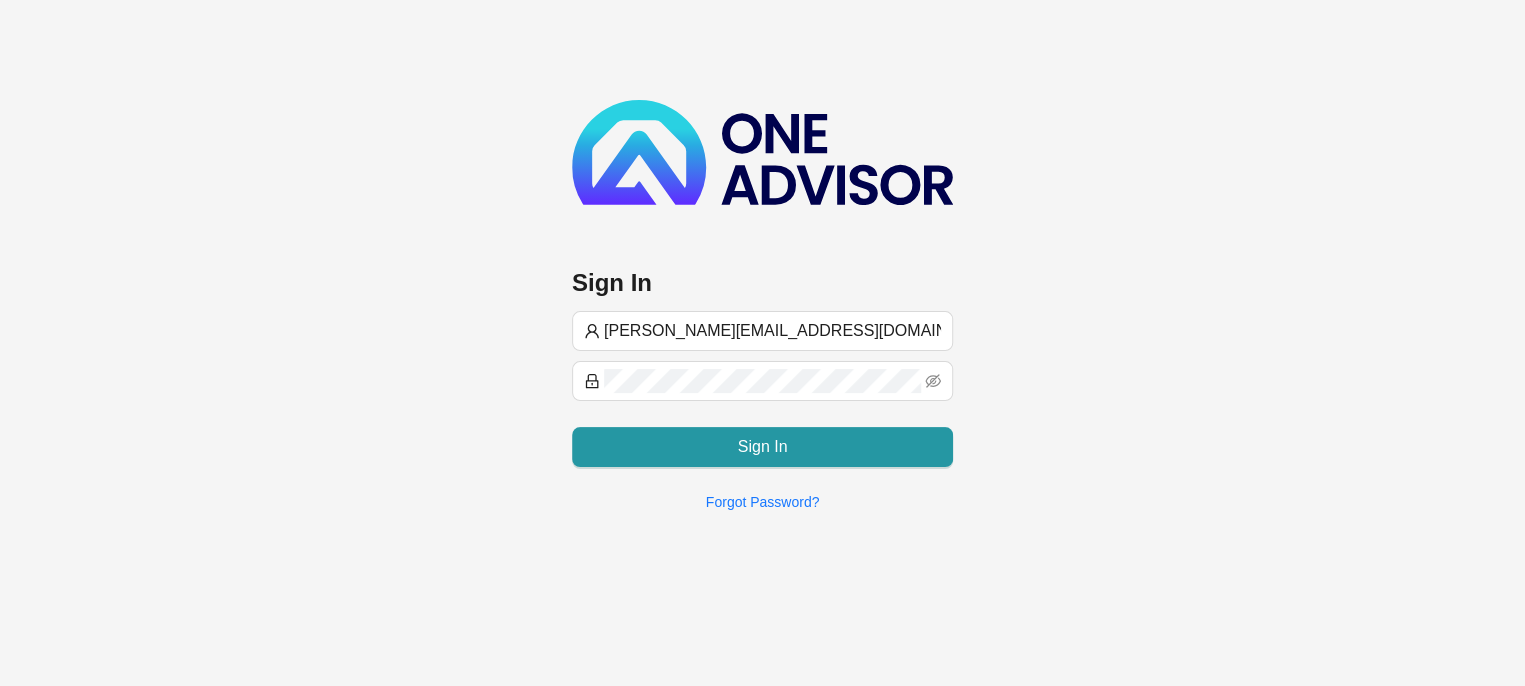 drag, startPoint x: 792, startPoint y: 336, endPoint x: 198, endPoint y: 329, distance: 594.04126 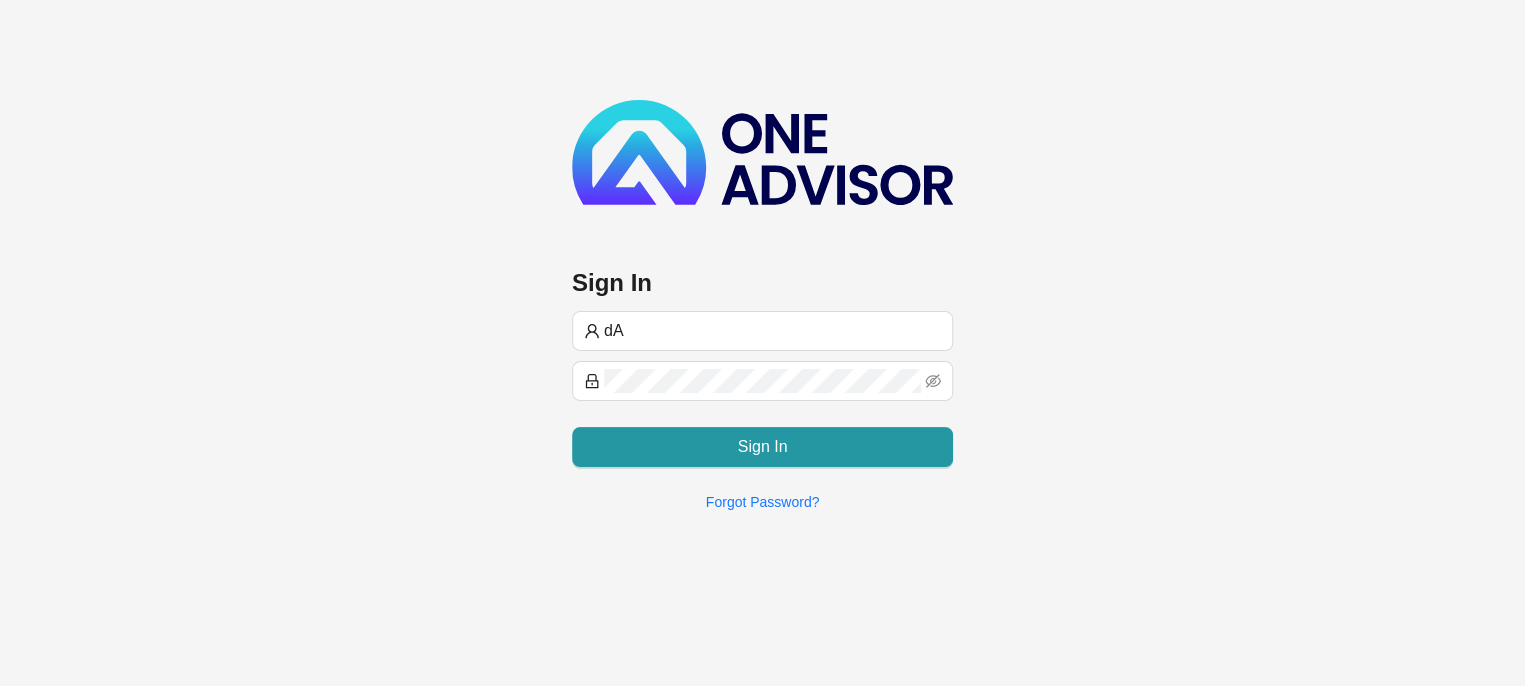 type on "d" 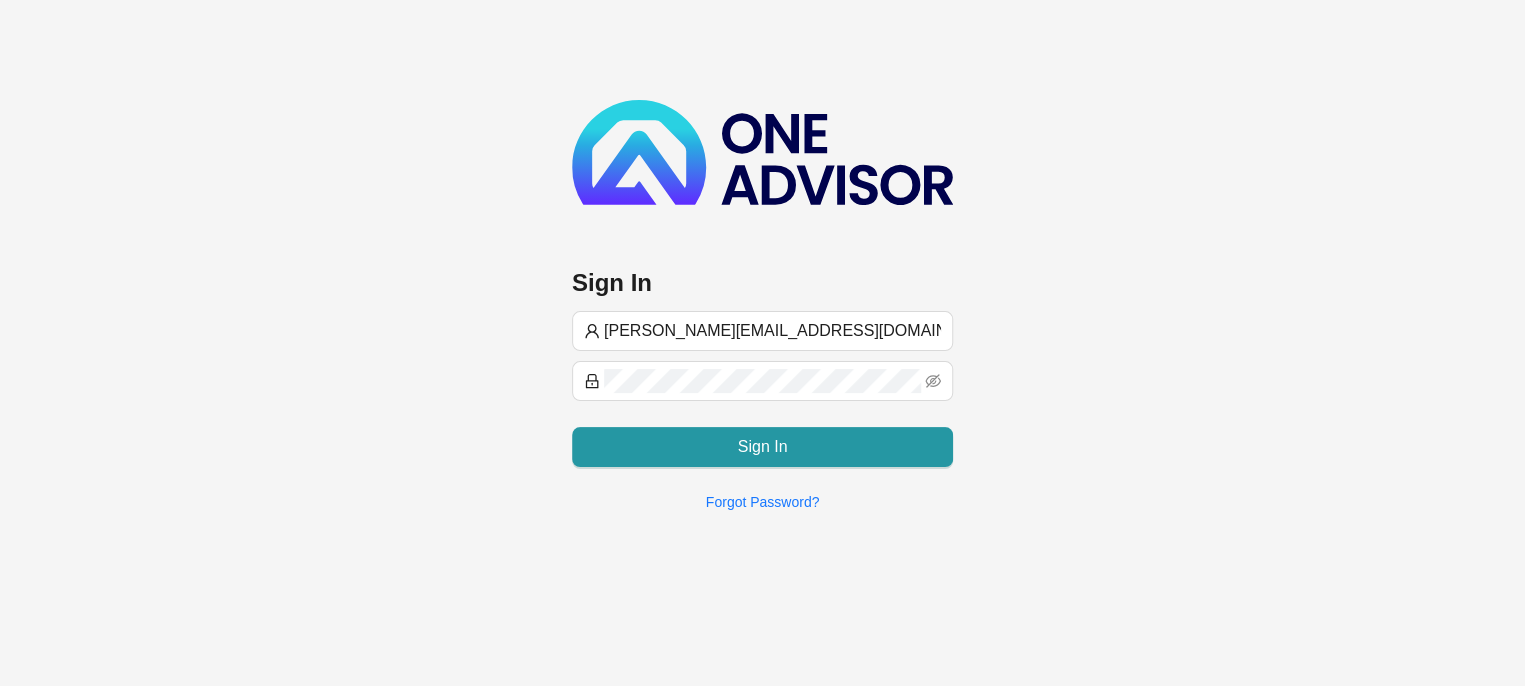 type on "[PERSON_NAME][EMAIL_ADDRESS][DOMAIN_NAME]" 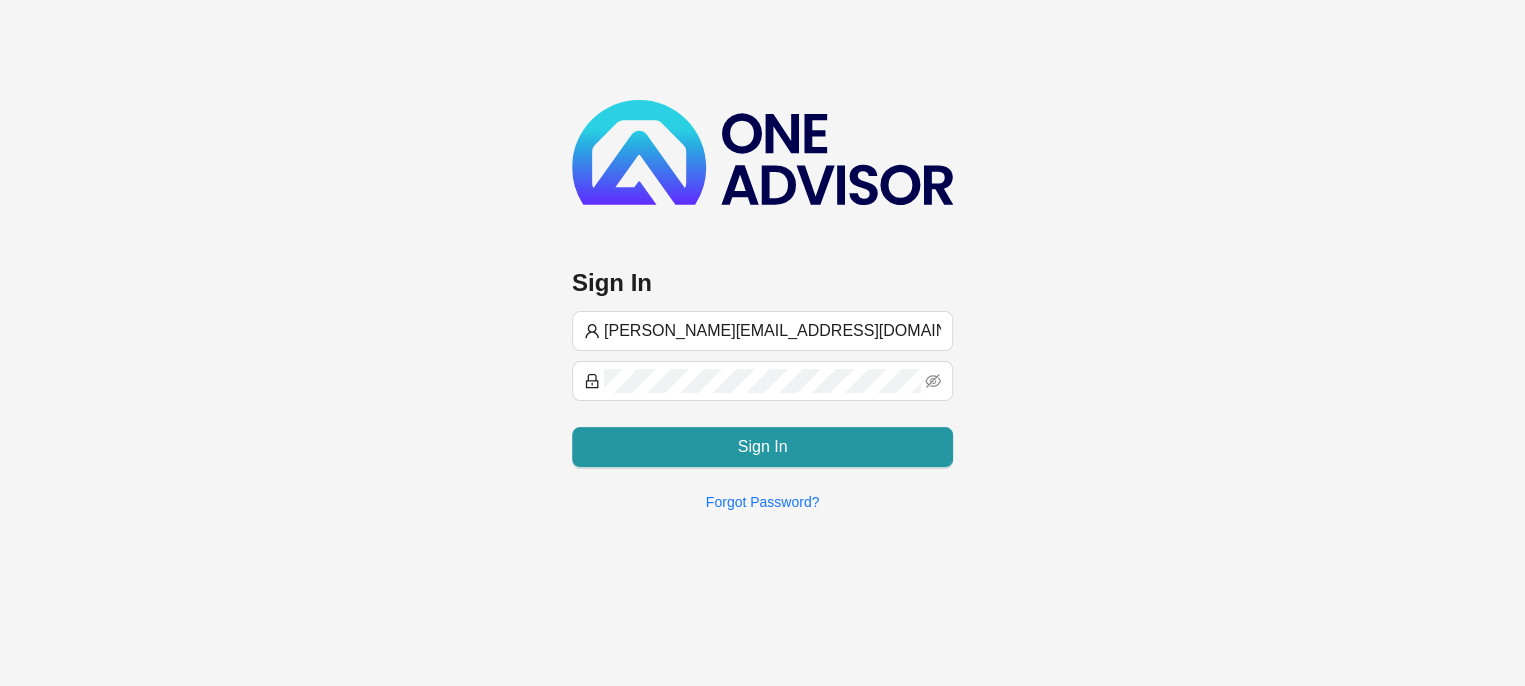 click on "[PERSON_NAME][EMAIL_ADDRESS][DOMAIN_NAME] Sign In" at bounding box center (762, 389) 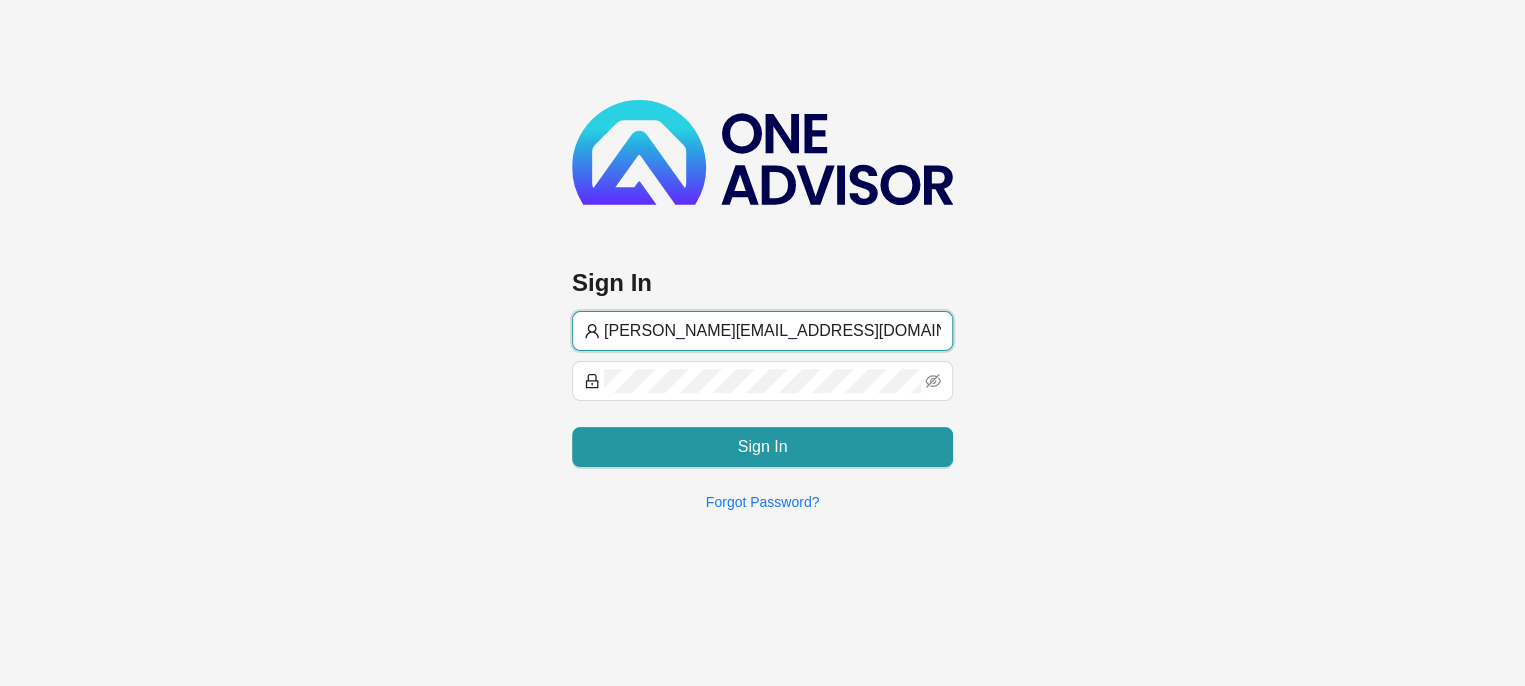click on "[PERSON_NAME][EMAIL_ADDRESS][DOMAIN_NAME]" at bounding box center [772, 331] 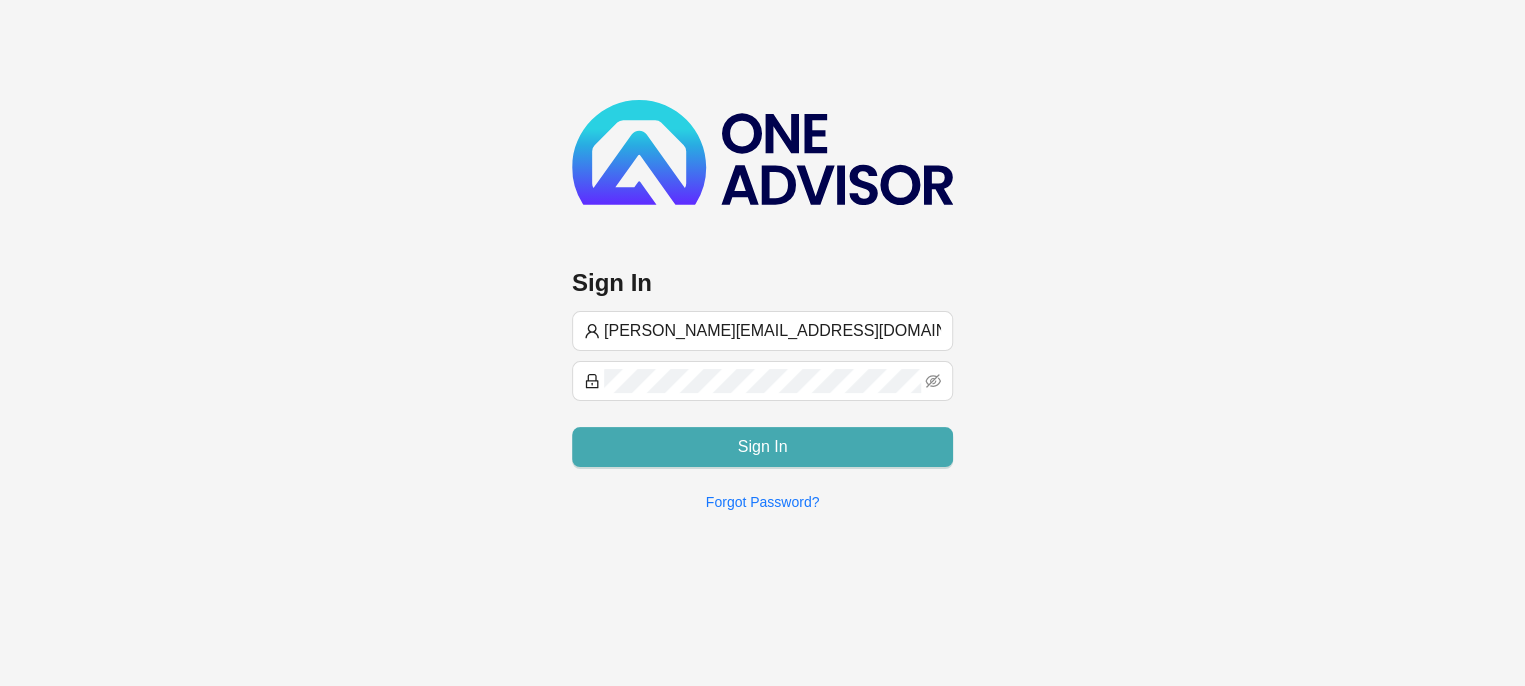 click on "Sign In" at bounding box center [762, 447] 